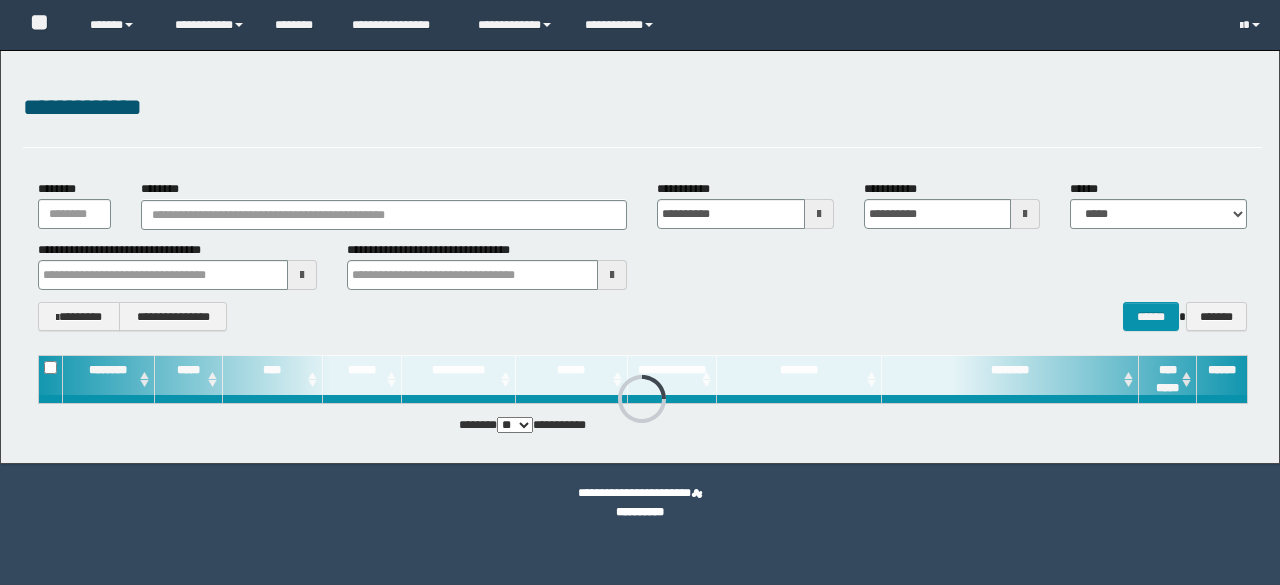 scroll, scrollTop: 0, scrollLeft: 0, axis: both 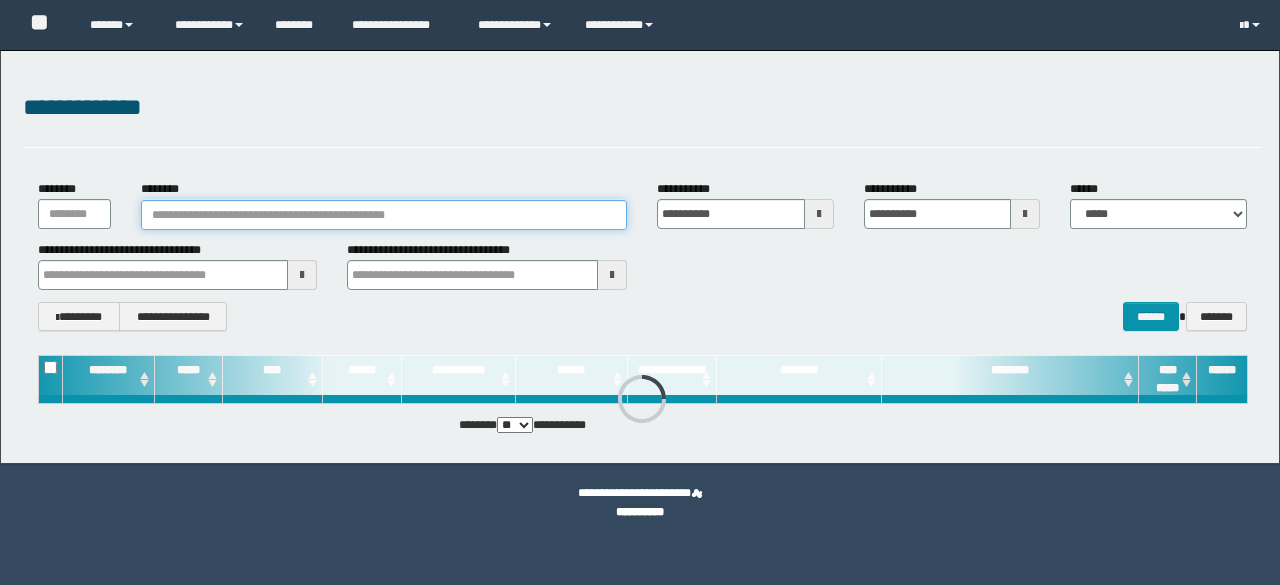 click on "********" at bounding box center [384, 215] 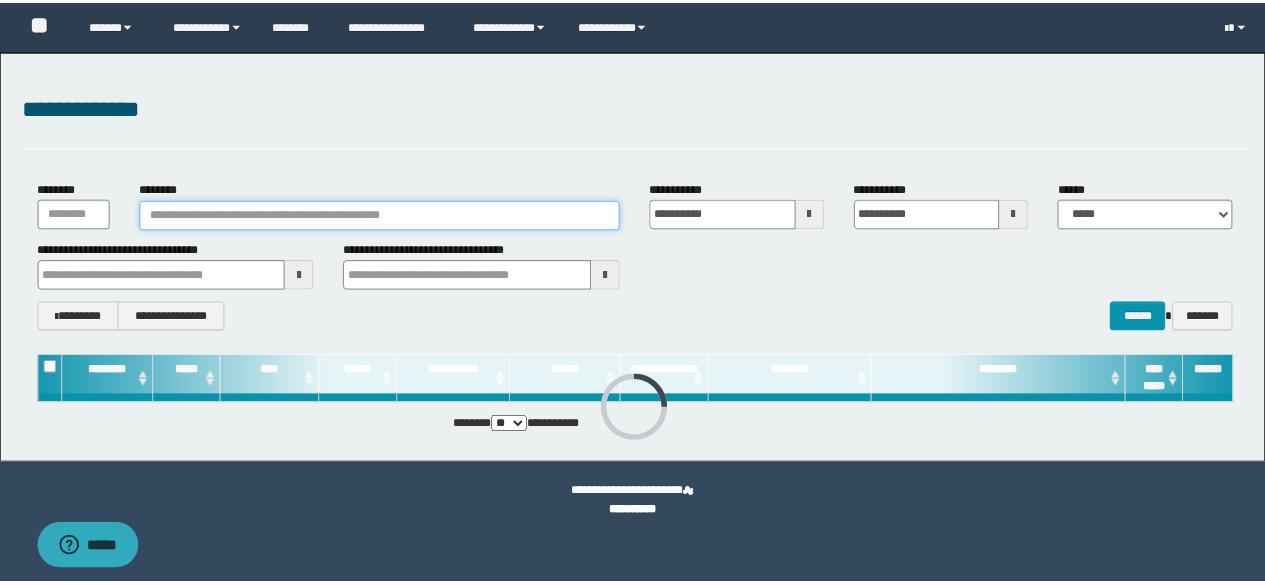 scroll, scrollTop: 0, scrollLeft: 0, axis: both 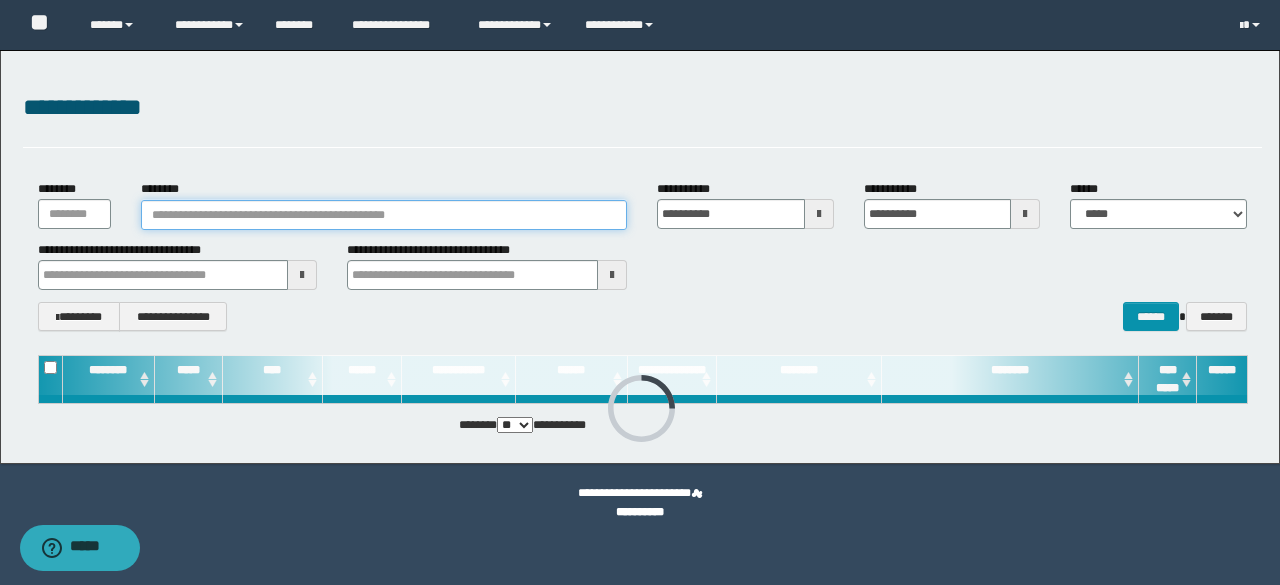 paste on "********" 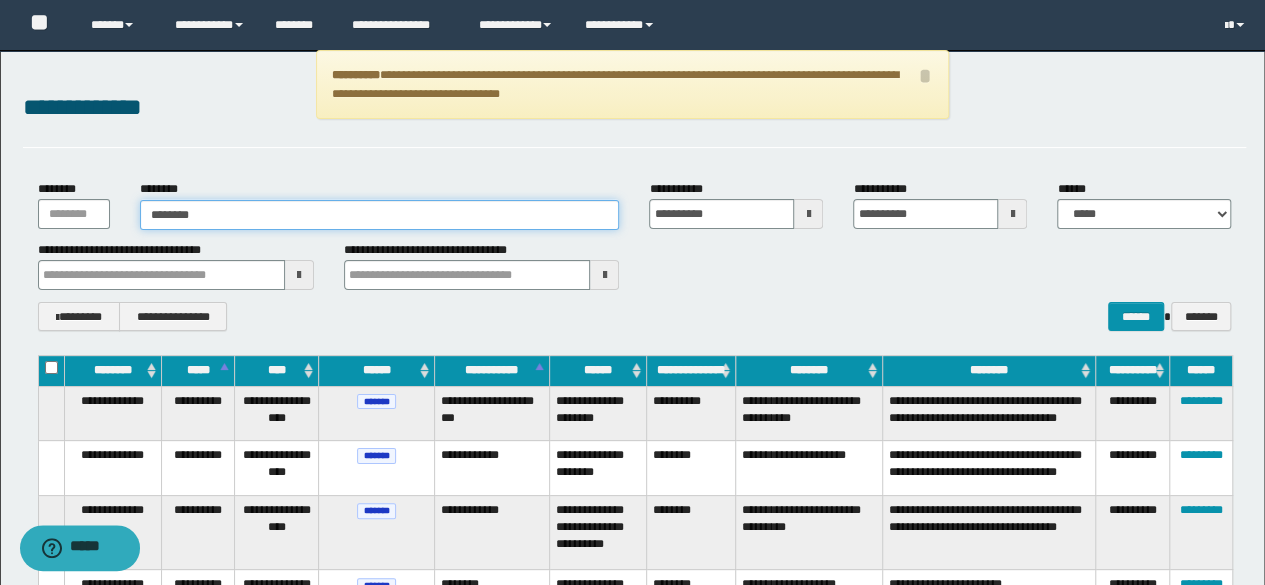click on "********" at bounding box center (380, 215) 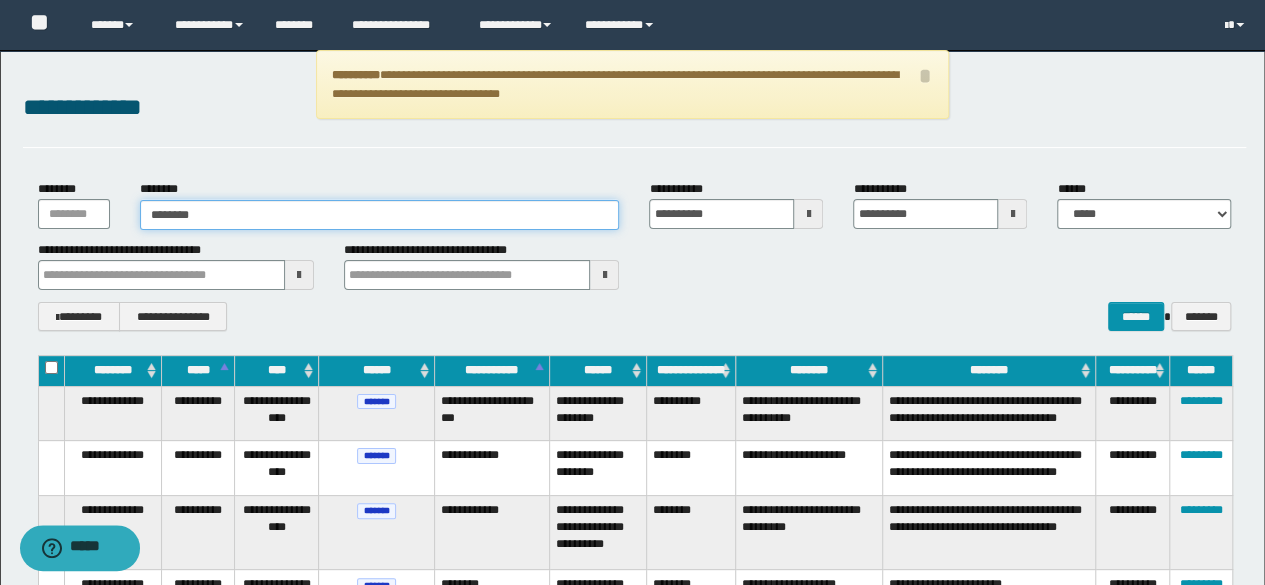type on "**********" 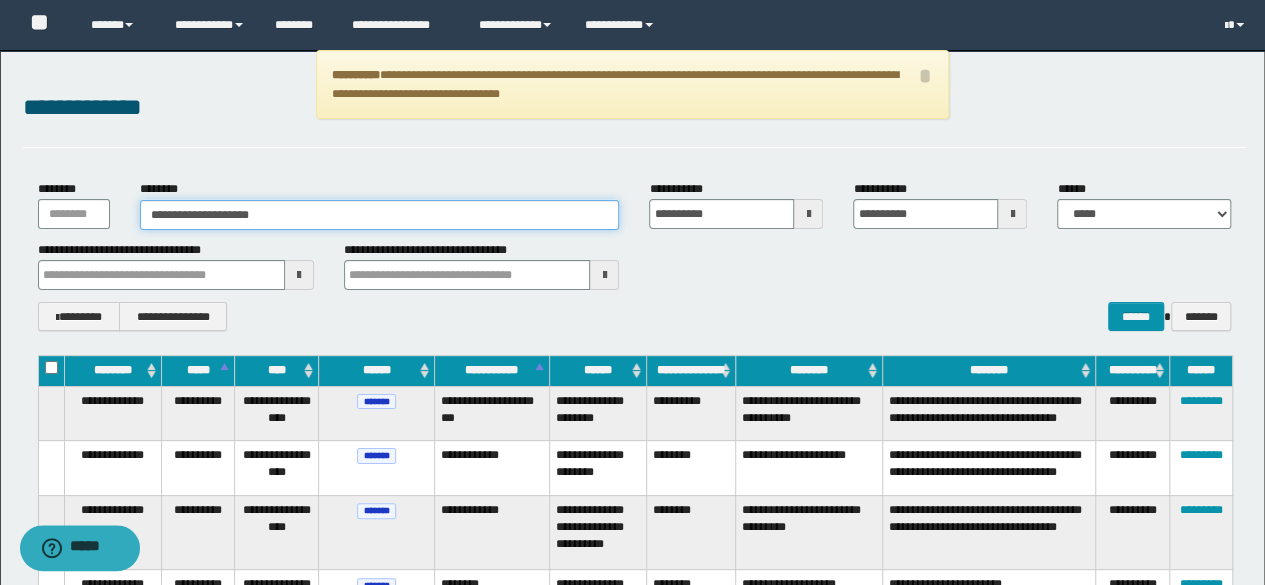 type on "**********" 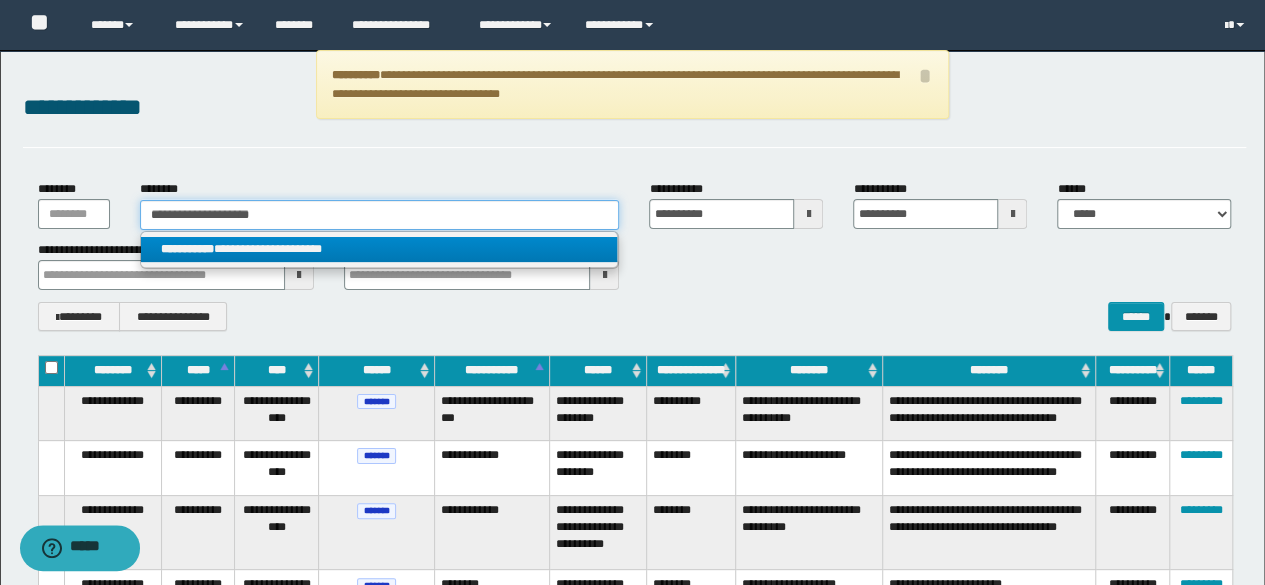 type on "**********" 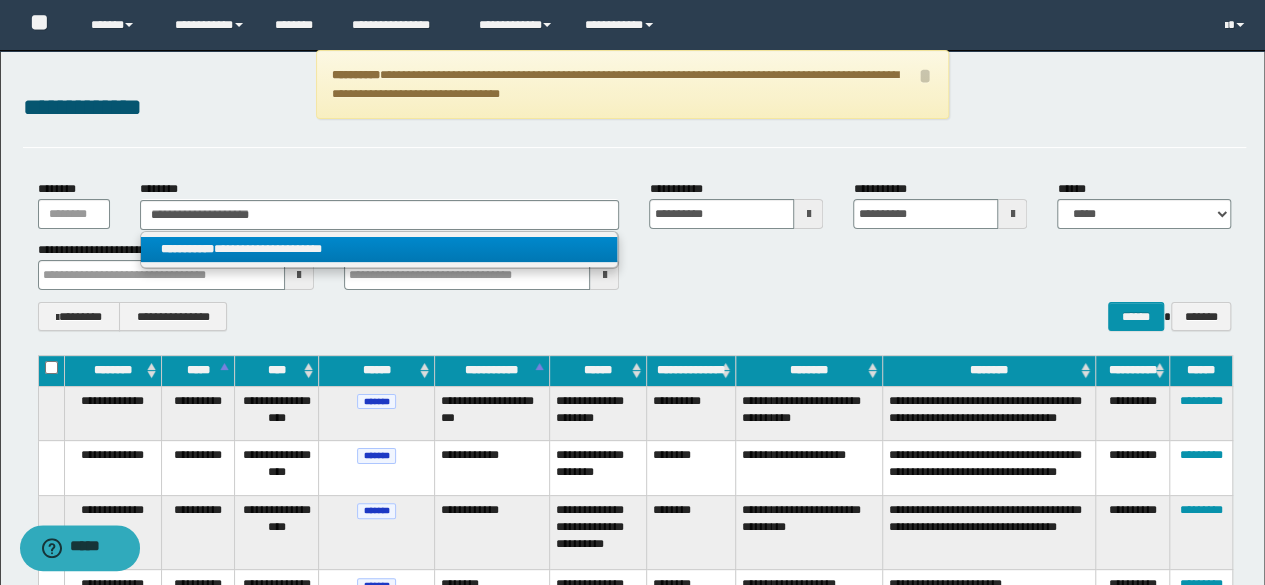 click on "**********" at bounding box center [379, 249] 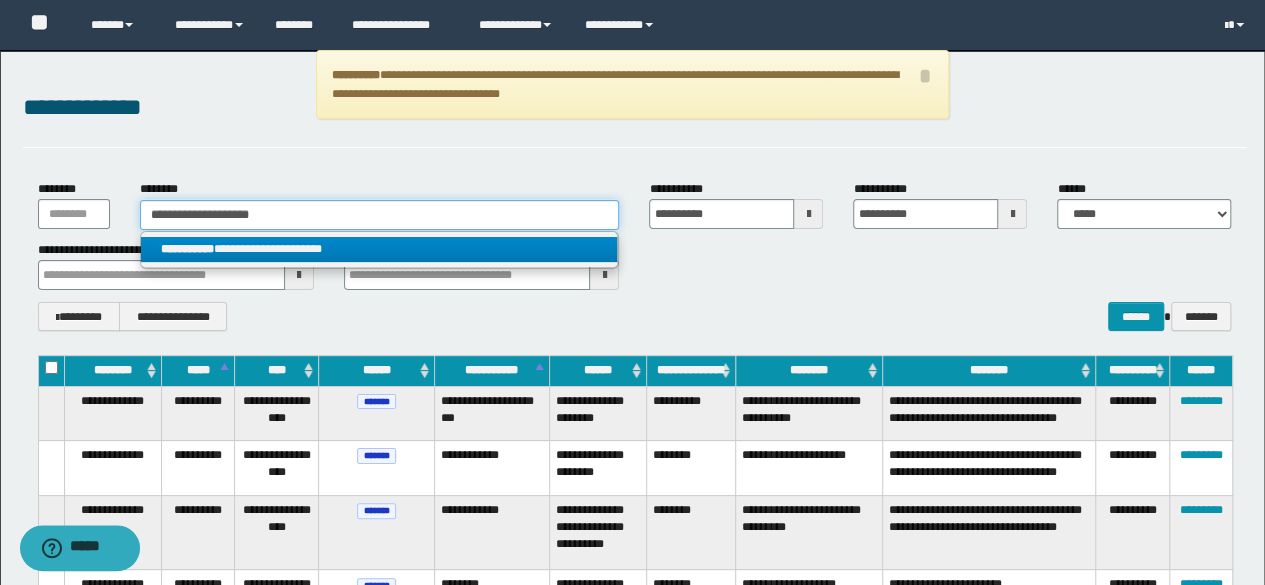 type 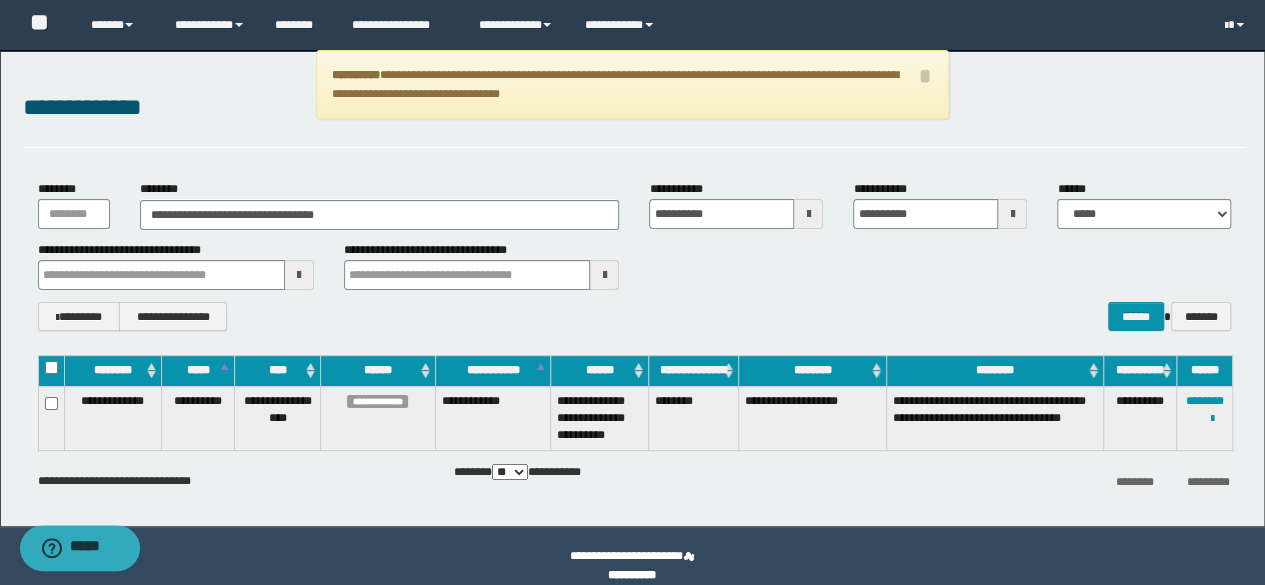 drag, startPoint x: 822, startPoint y: 305, endPoint x: 1056, endPoint y: 379, distance: 245.42209 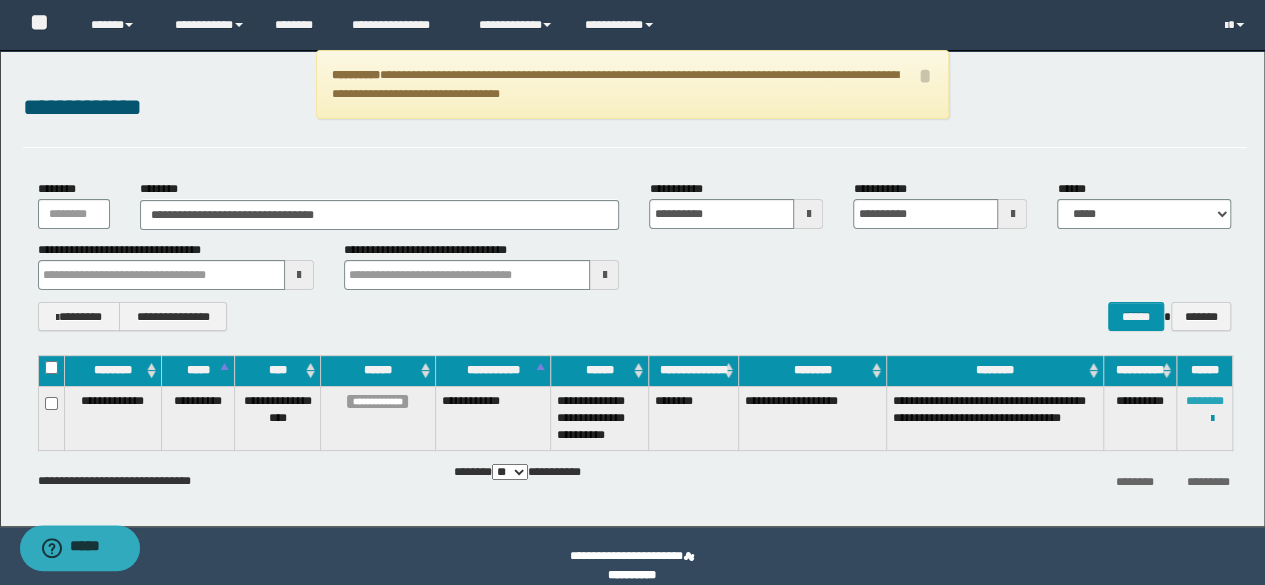 click on "********" at bounding box center (1205, 401) 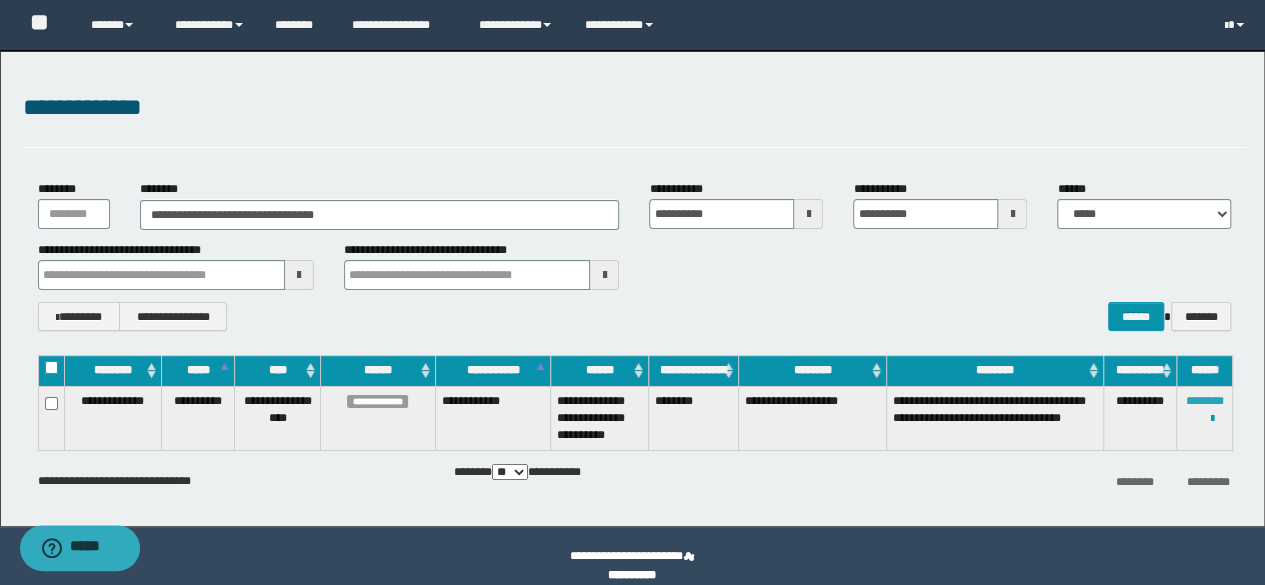 click on "********" at bounding box center (1205, 401) 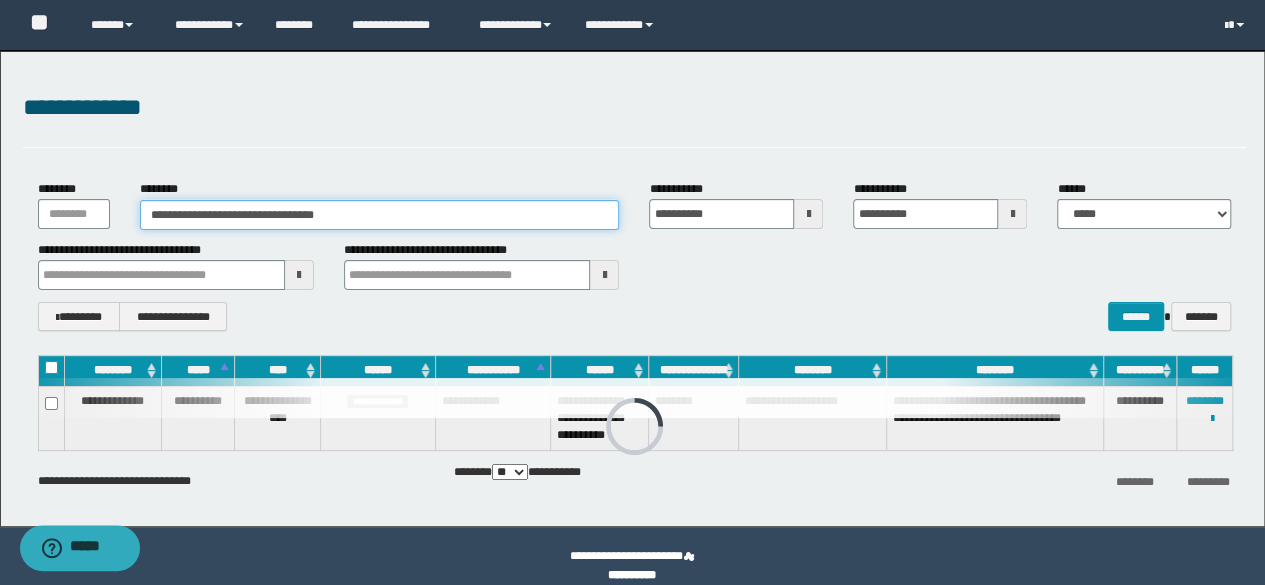 click on "**********" at bounding box center (380, 215) 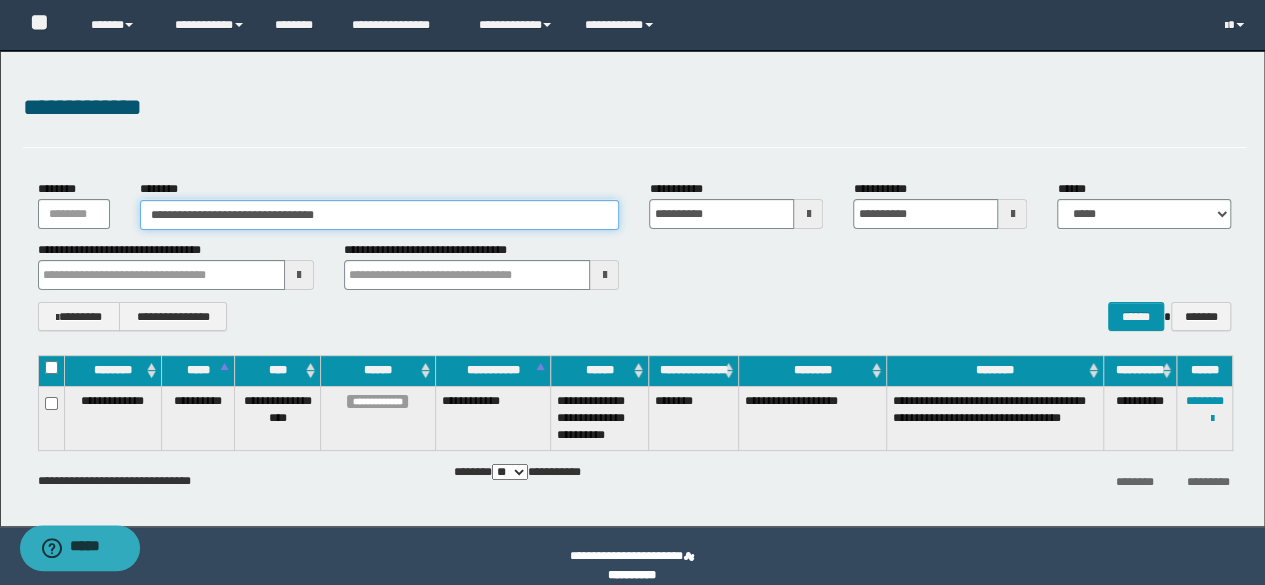 click on "**********" at bounding box center [380, 215] 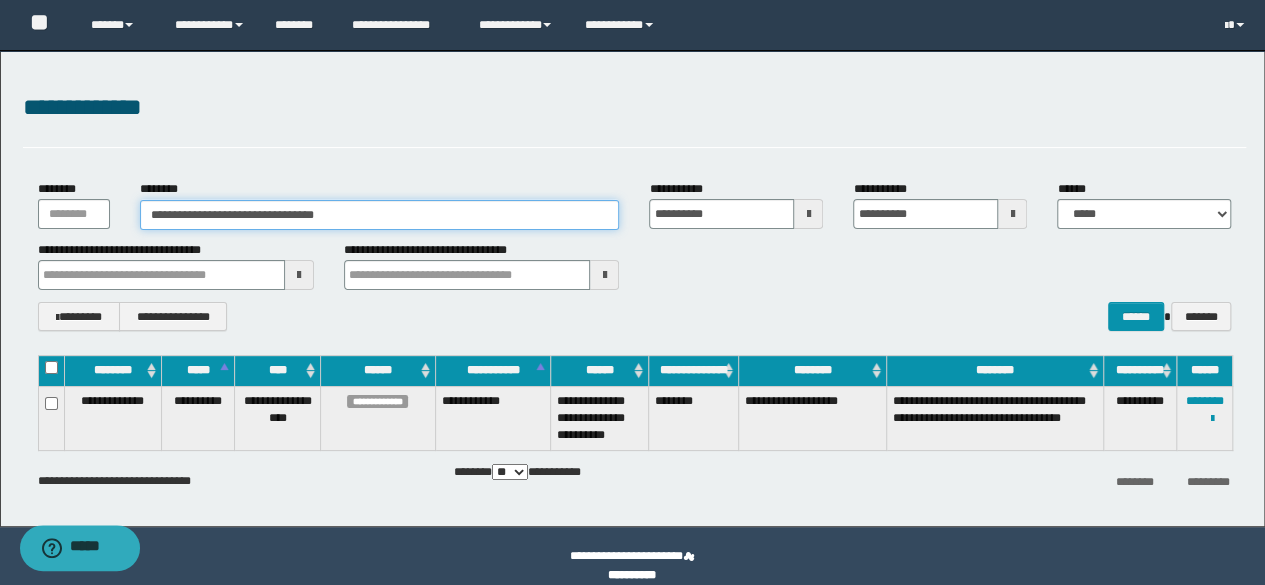 paste 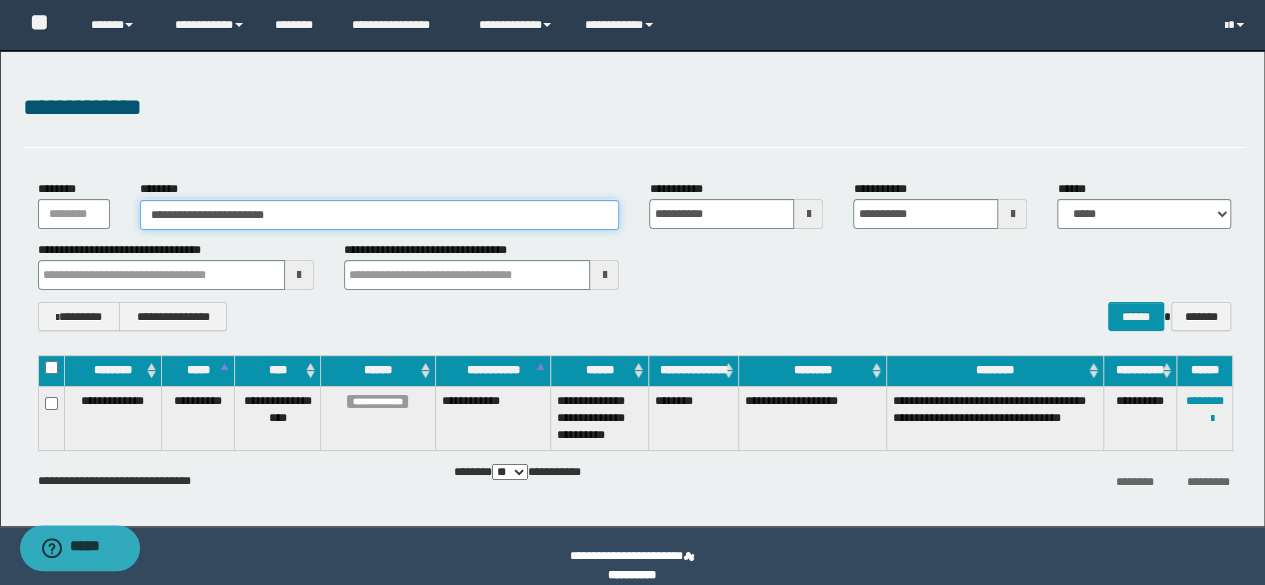 type on "**********" 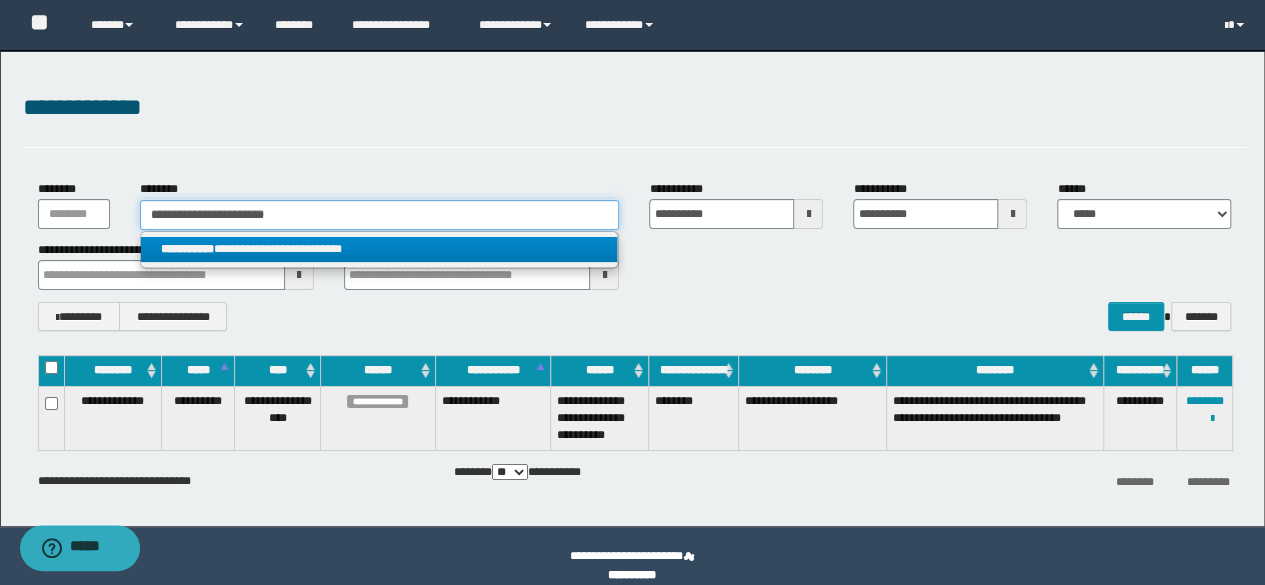 type on "**********" 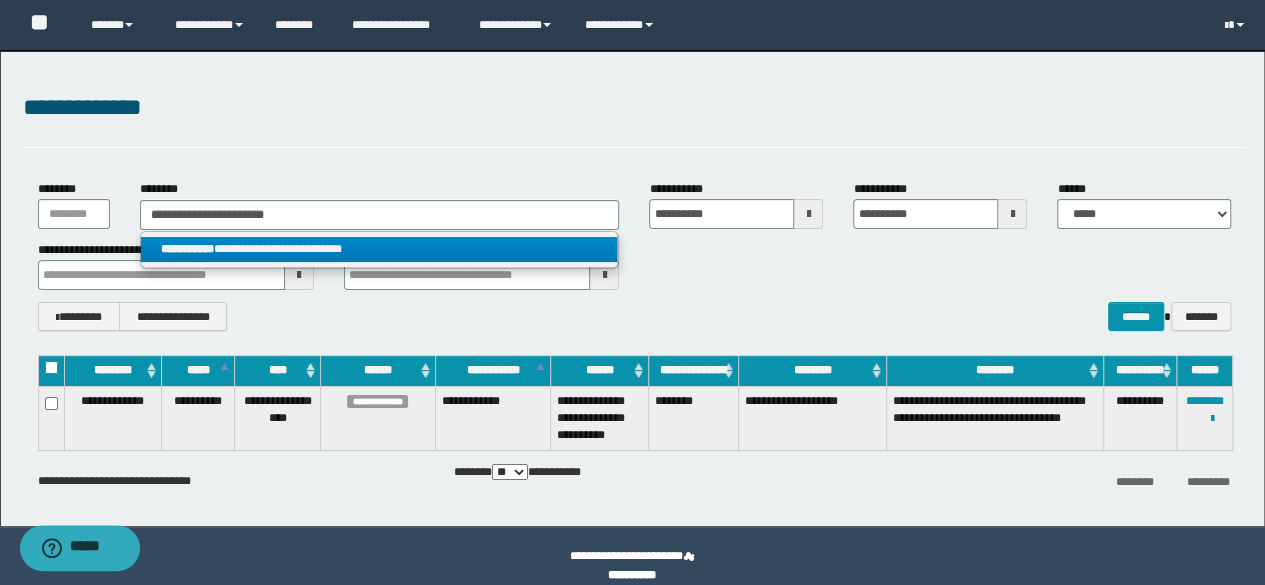 click on "**********" at bounding box center [379, 249] 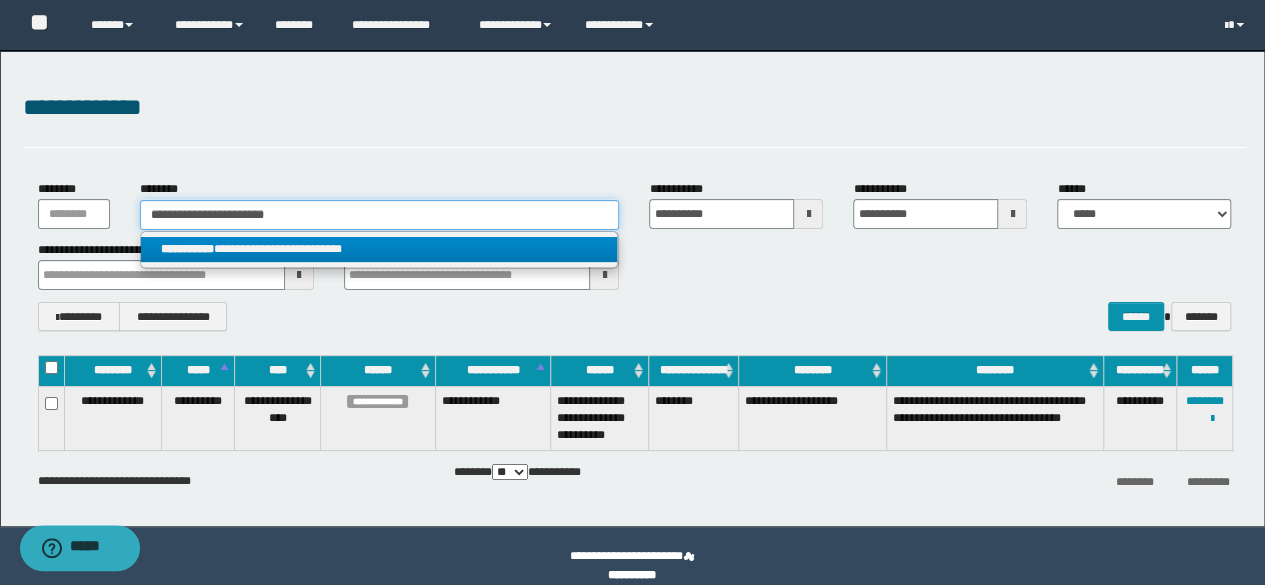type 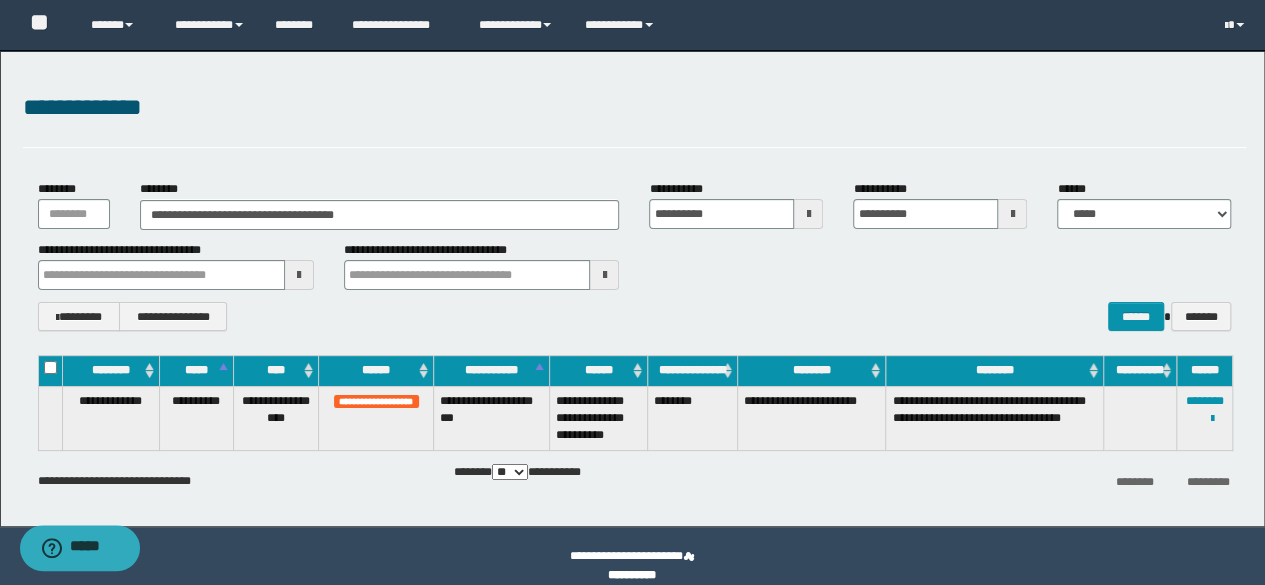 click on "**********" at bounding box center [635, 255] 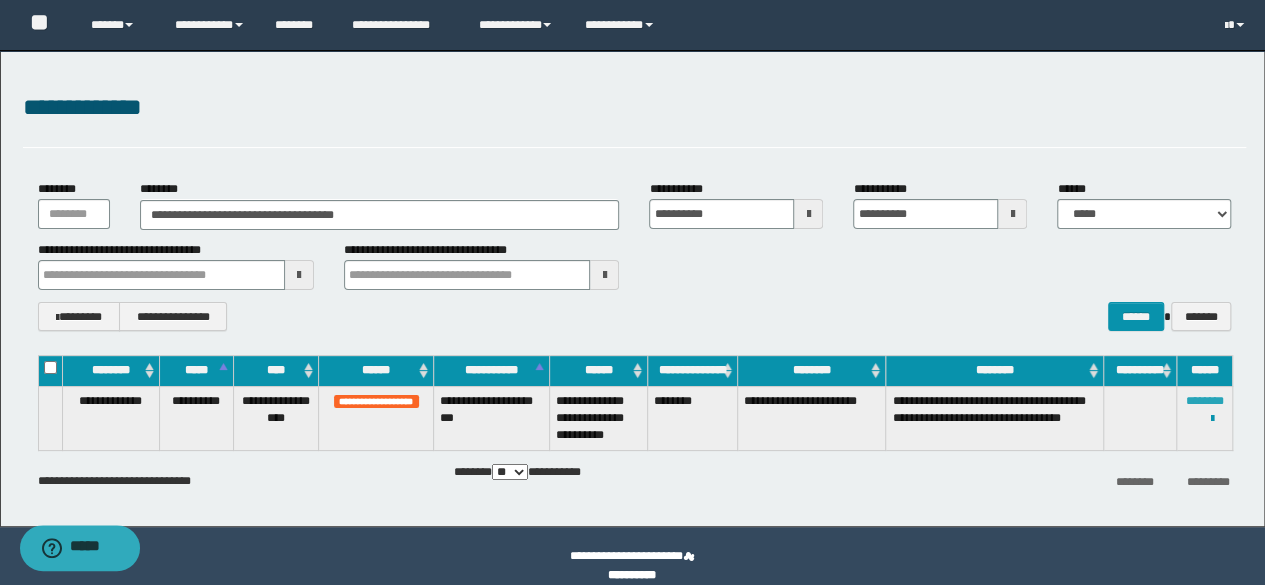 click on "********" at bounding box center [1205, 401] 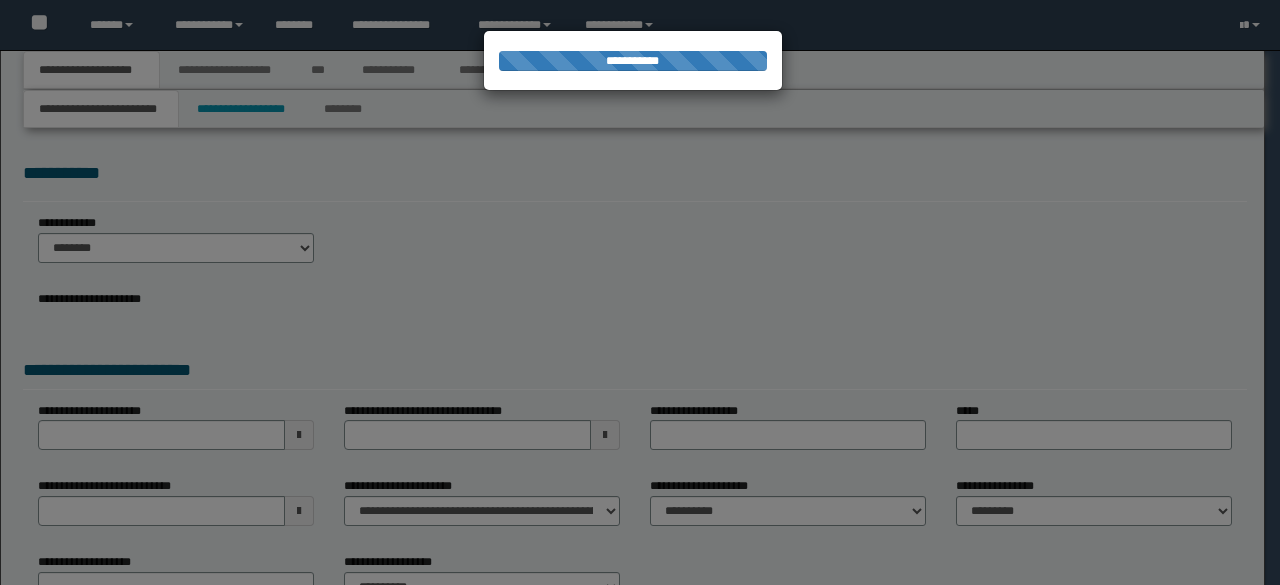 scroll, scrollTop: 0, scrollLeft: 0, axis: both 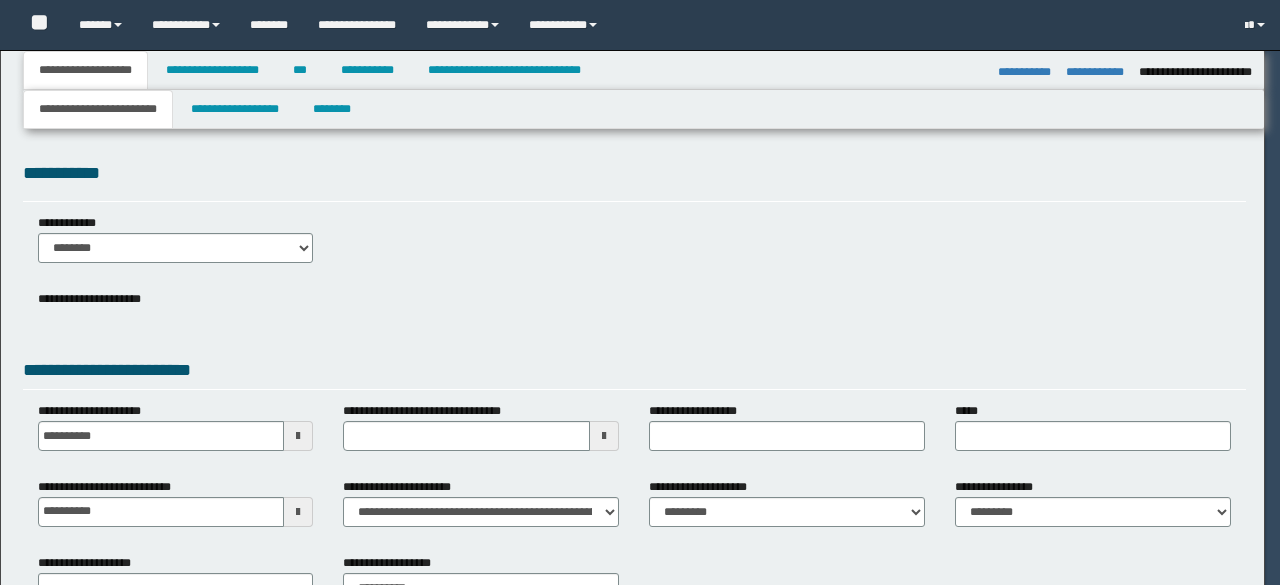select on "*" 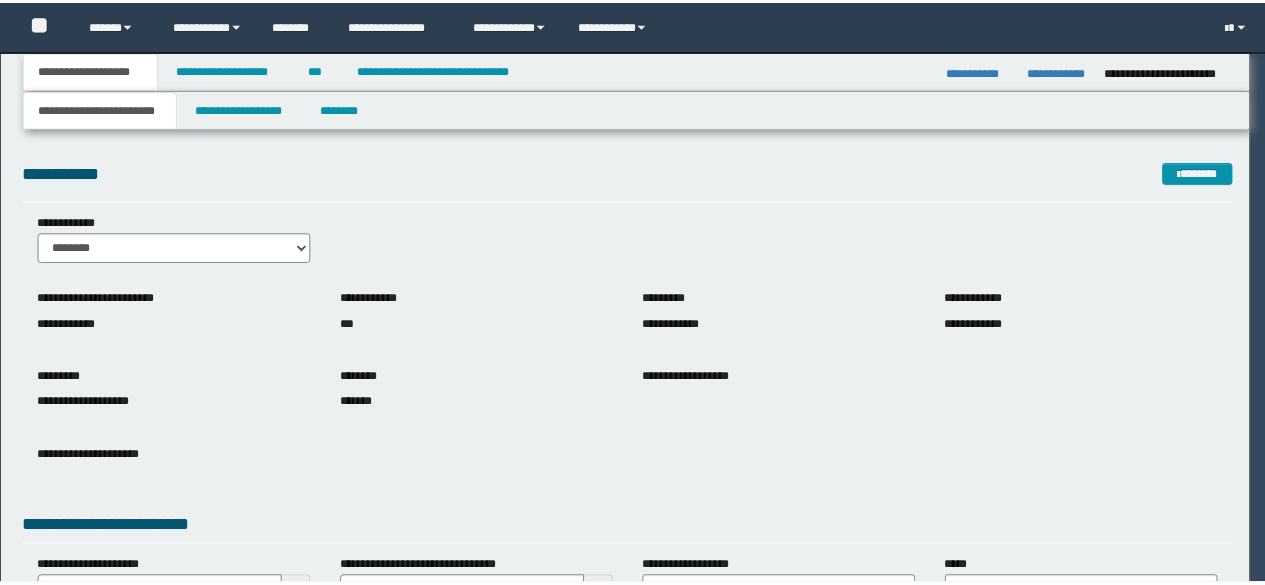scroll, scrollTop: 0, scrollLeft: 0, axis: both 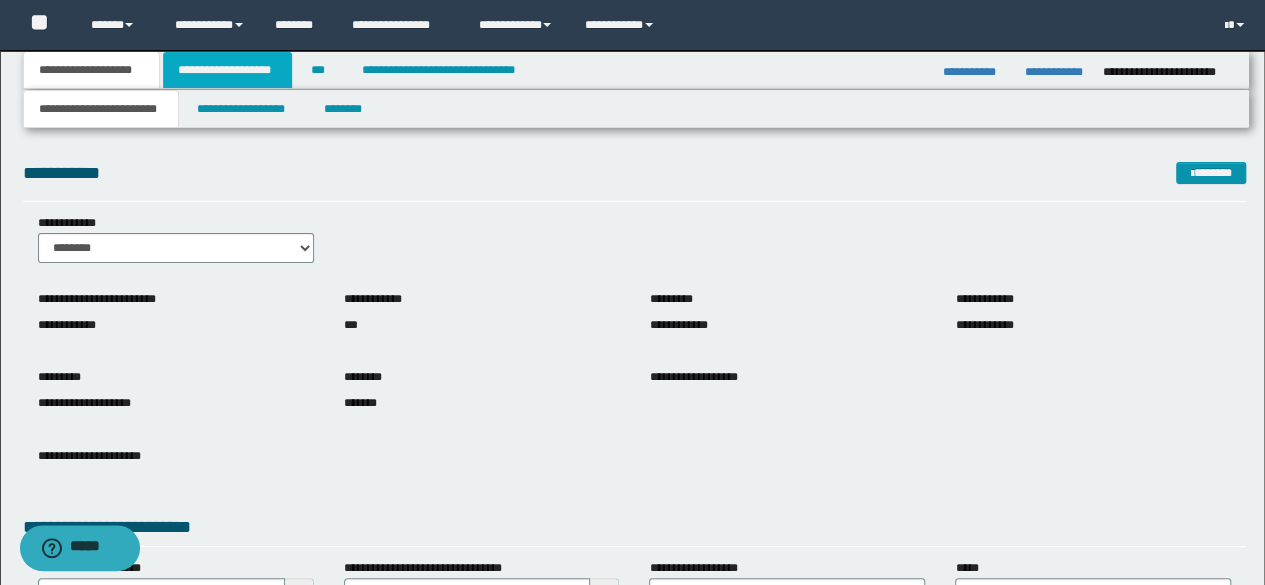 click on "**********" at bounding box center [227, 70] 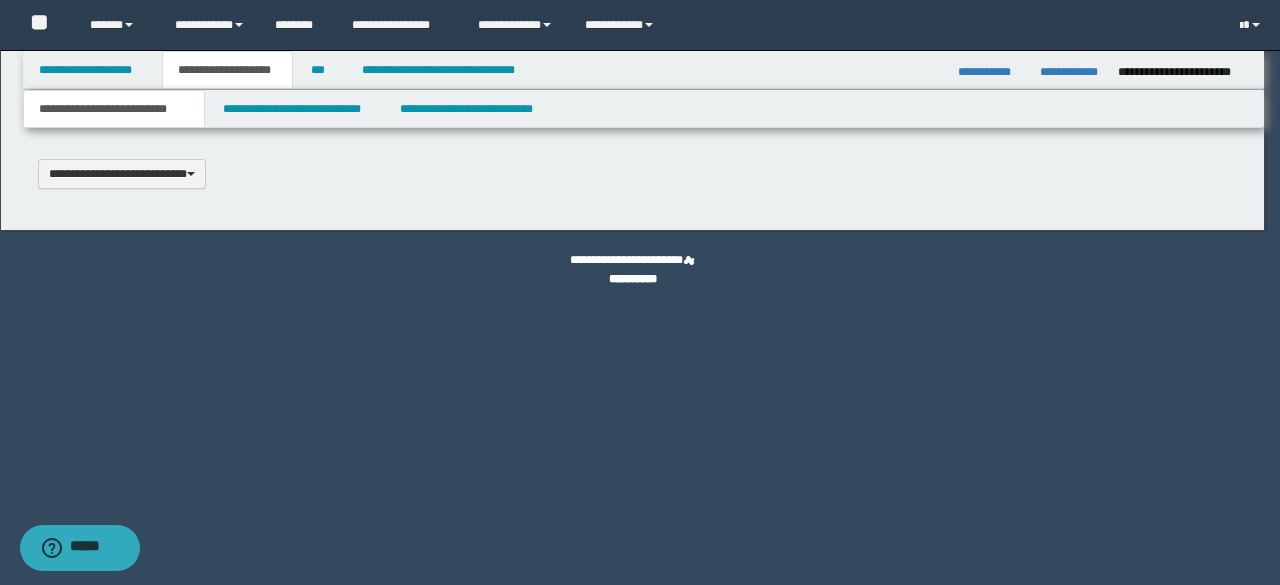type 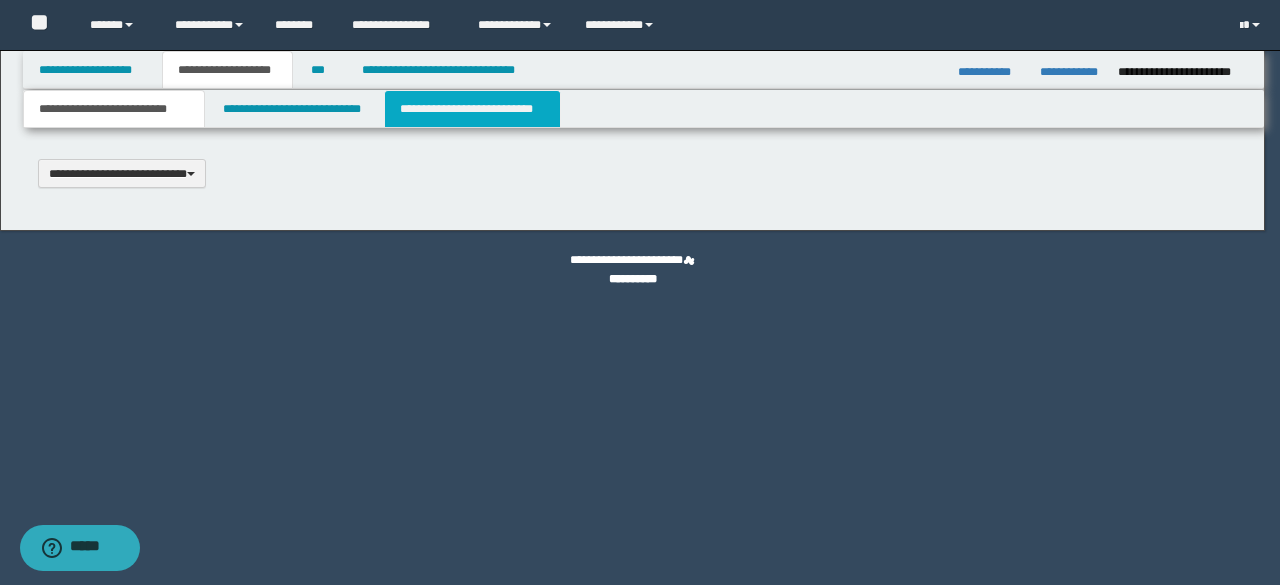 scroll, scrollTop: 0, scrollLeft: 0, axis: both 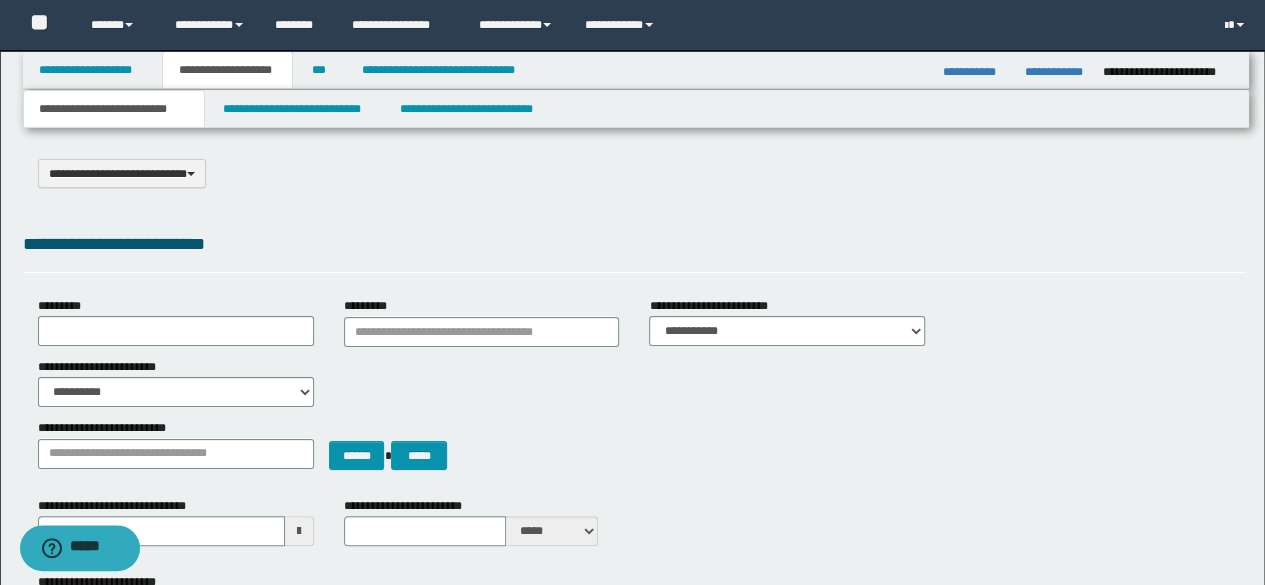 click on "**********" at bounding box center [632, 949] 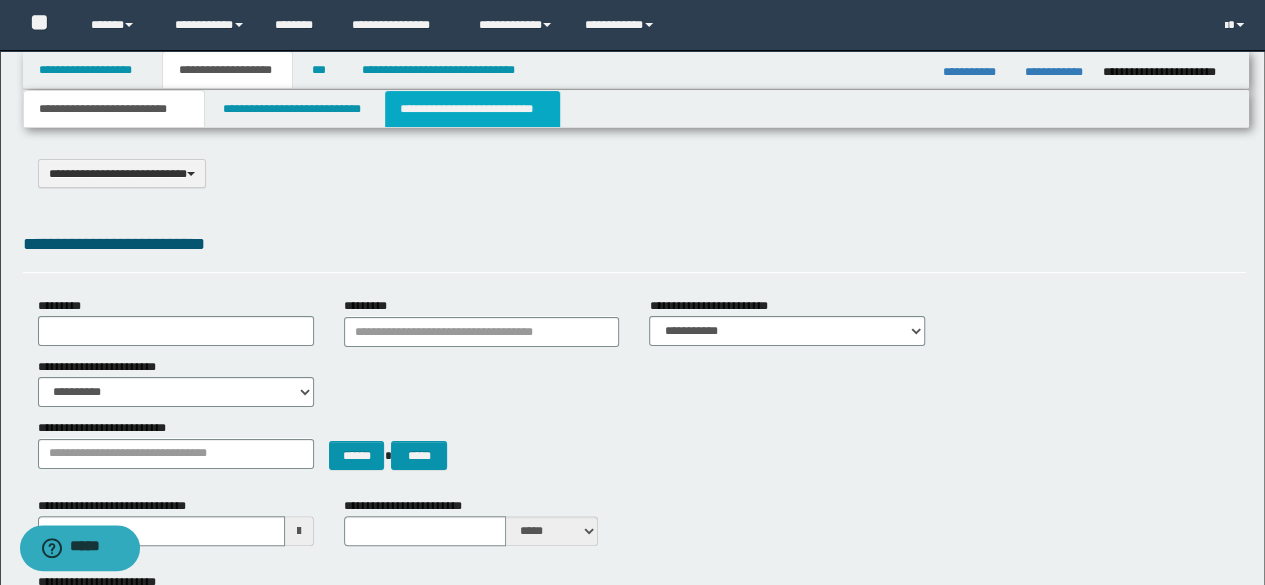 click on "**********" at bounding box center [472, 109] 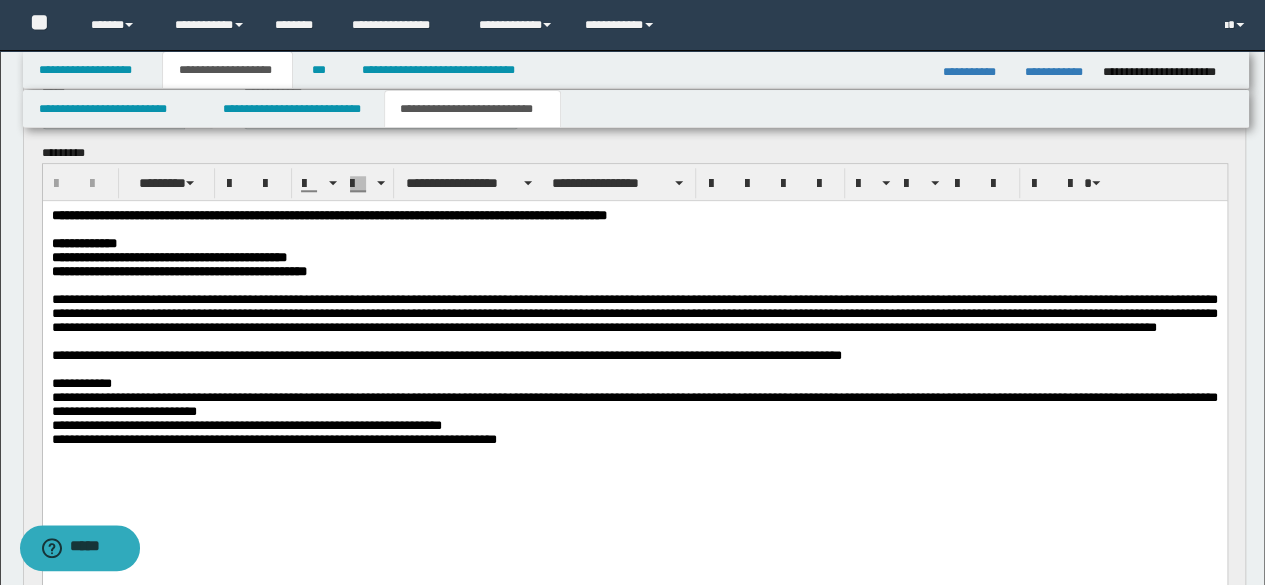scroll, scrollTop: 900, scrollLeft: 0, axis: vertical 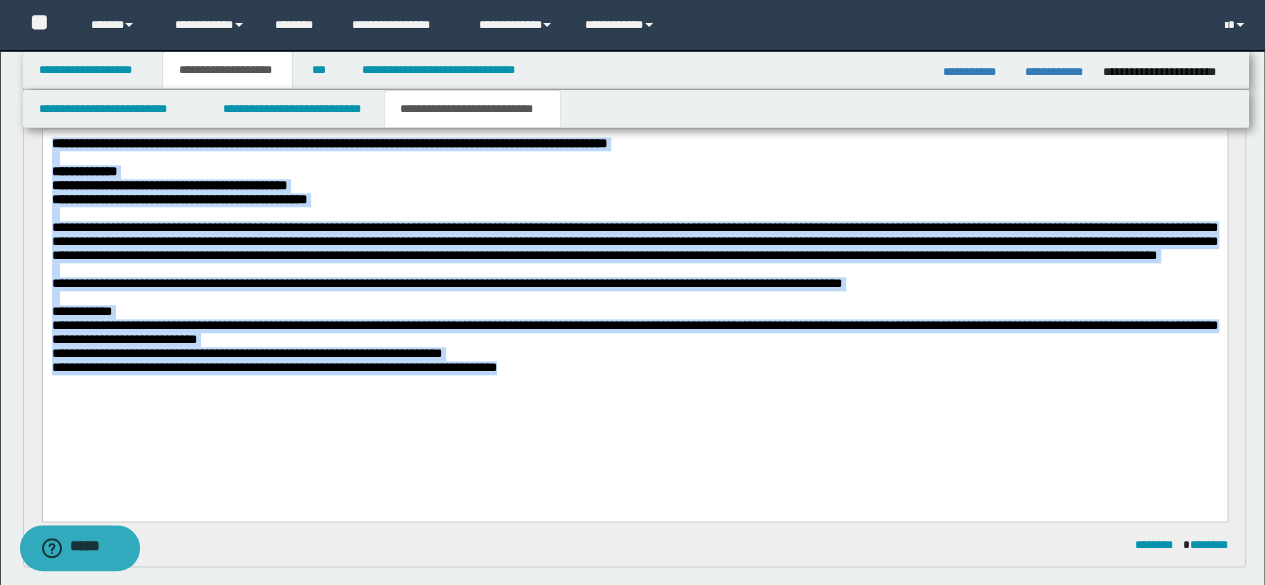 drag, startPoint x: 52, startPoint y: 143, endPoint x: 675, endPoint y: 472, distance: 704.5353 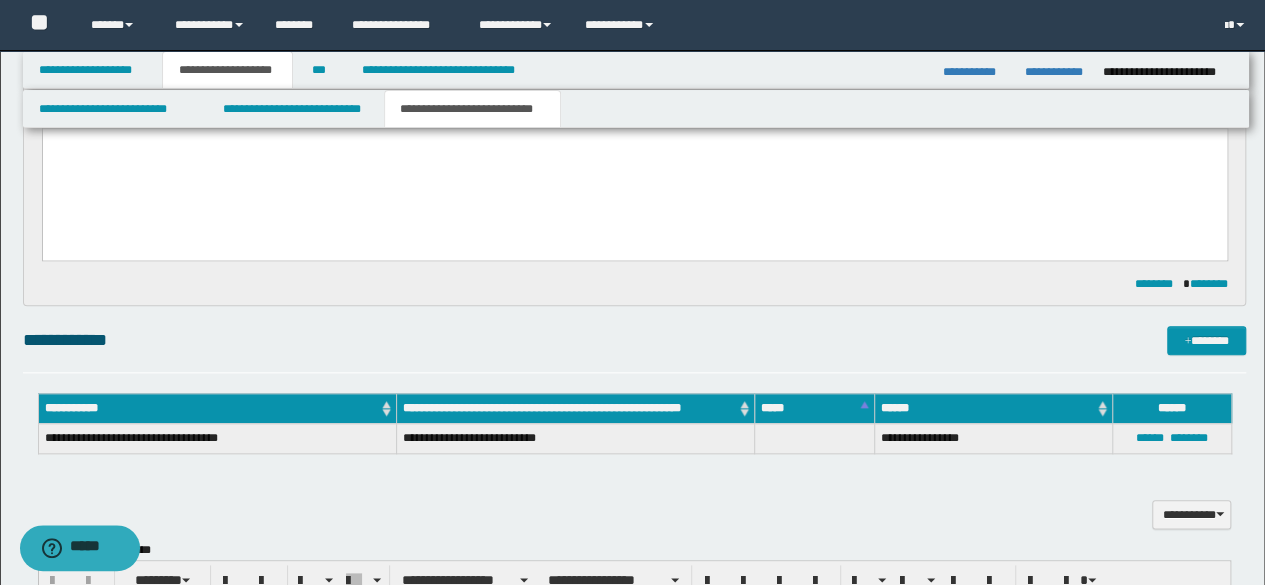 type 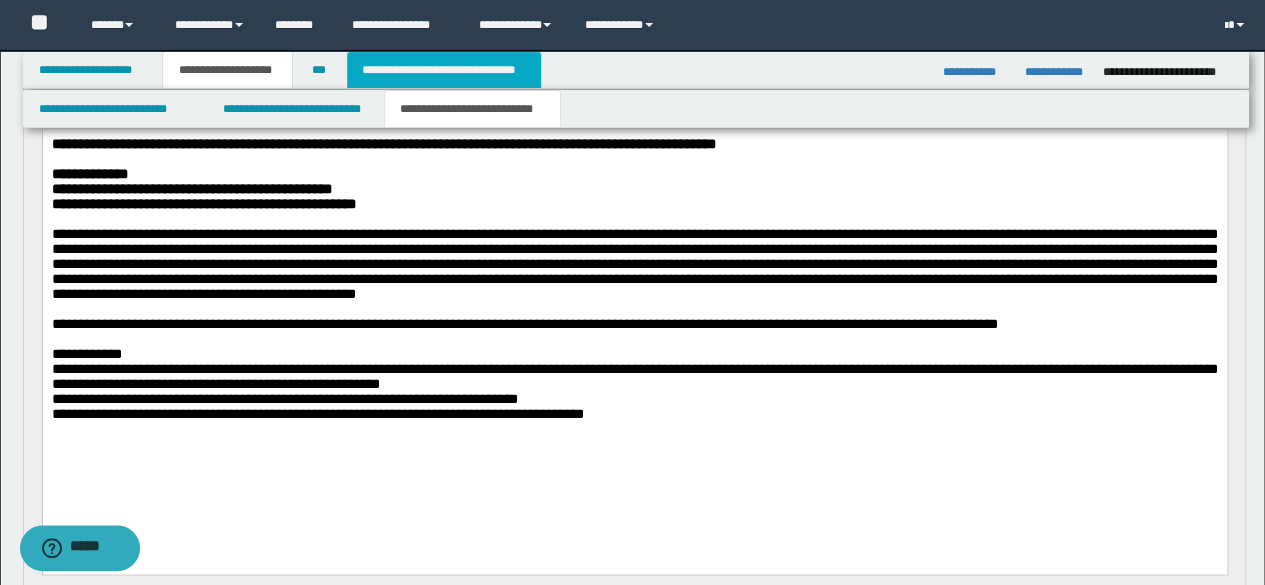 click on "**********" at bounding box center (444, 70) 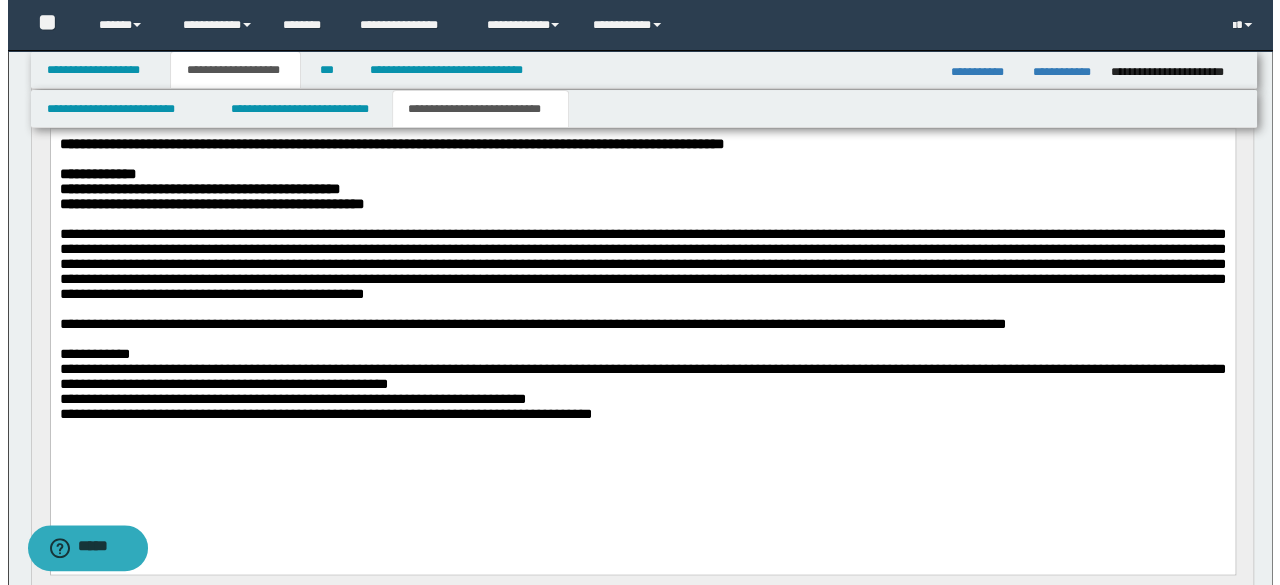 scroll, scrollTop: 0, scrollLeft: 0, axis: both 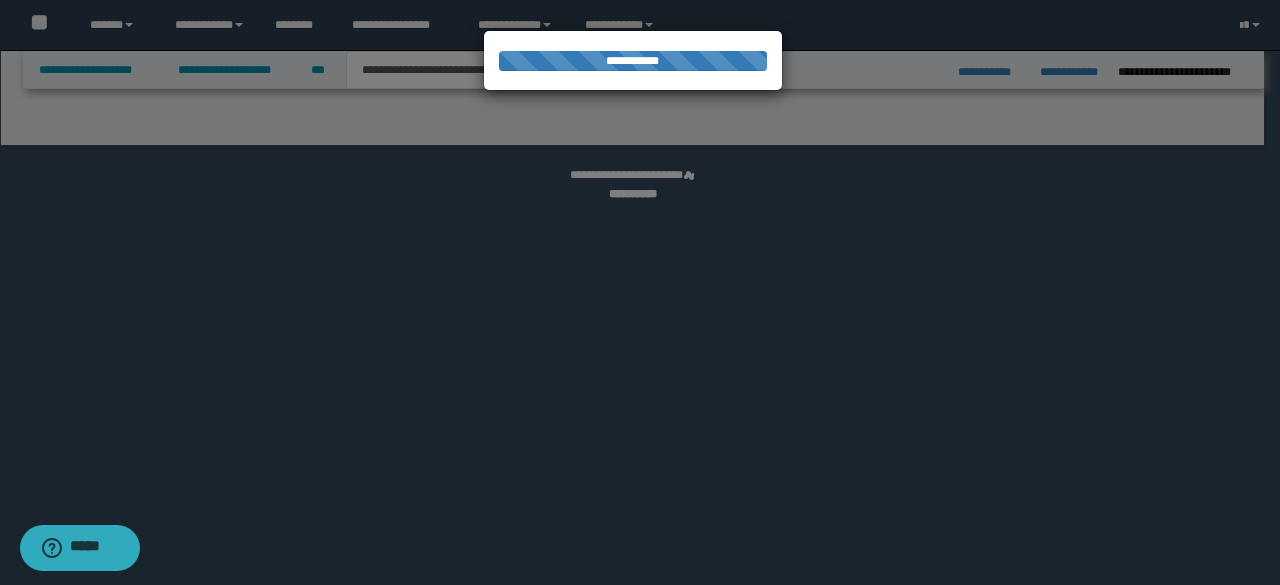 select on "*" 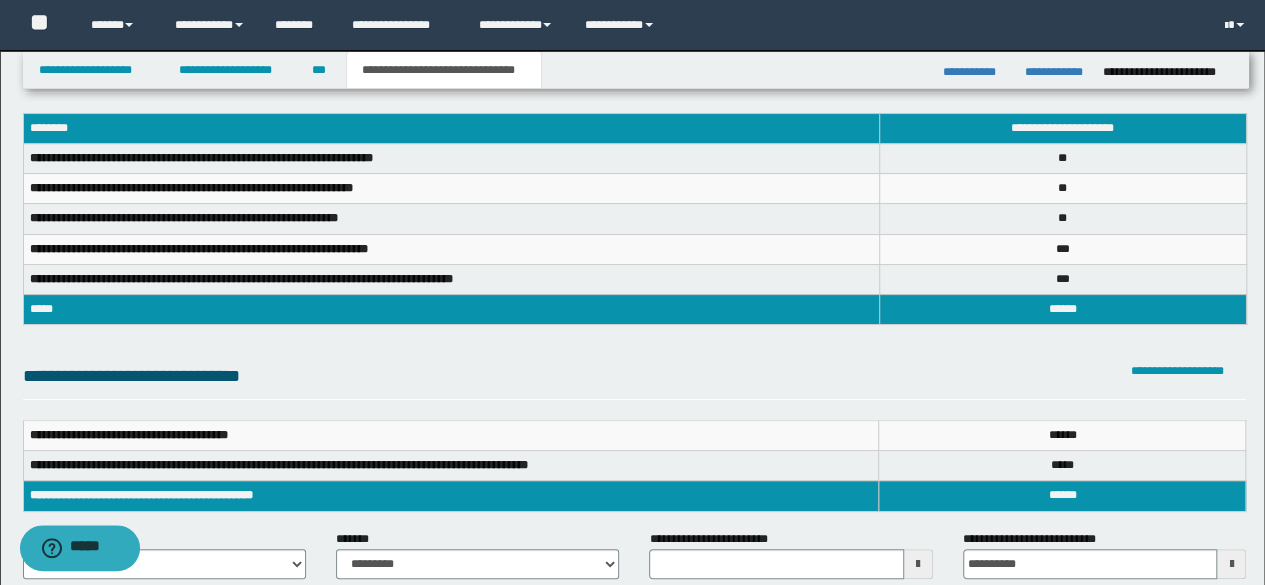 scroll, scrollTop: 200, scrollLeft: 0, axis: vertical 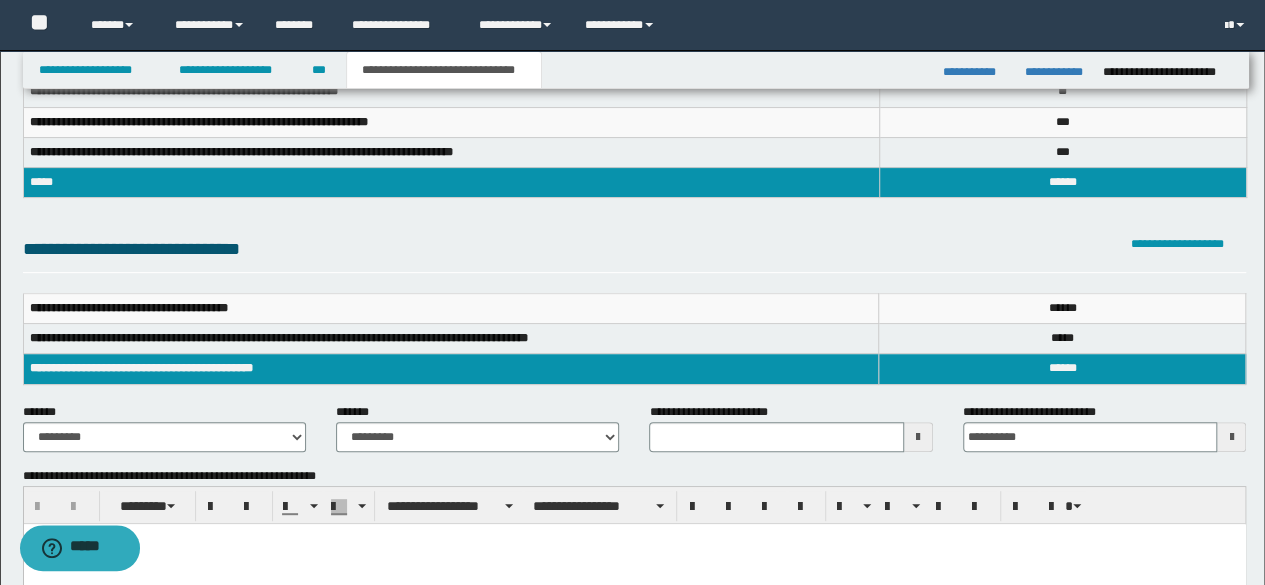 type 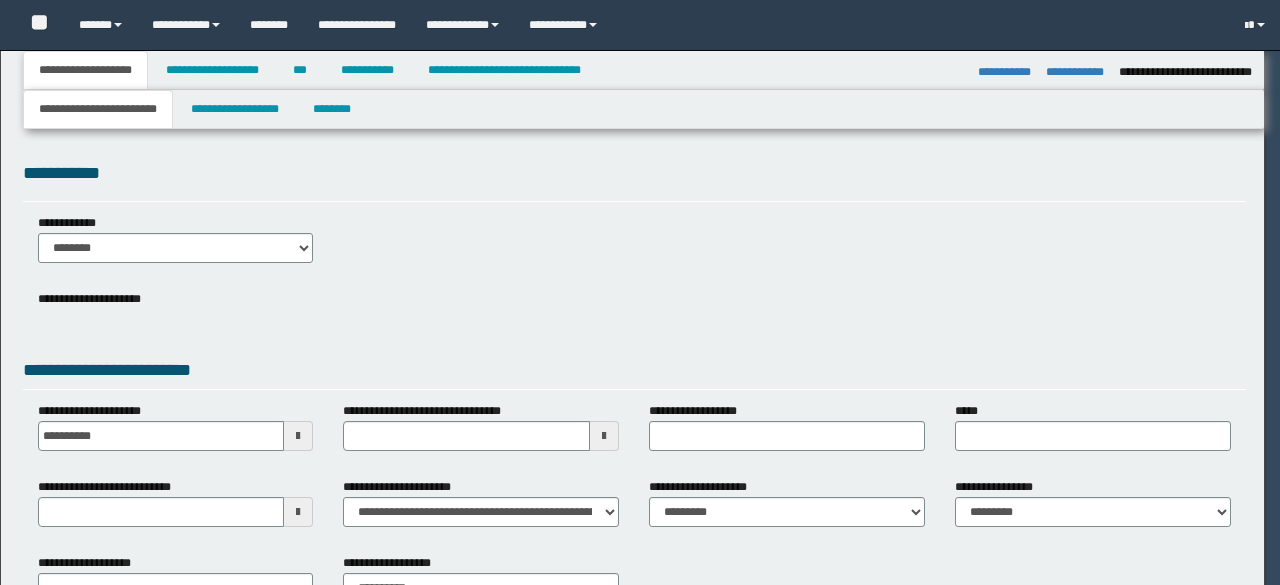 select on "*" 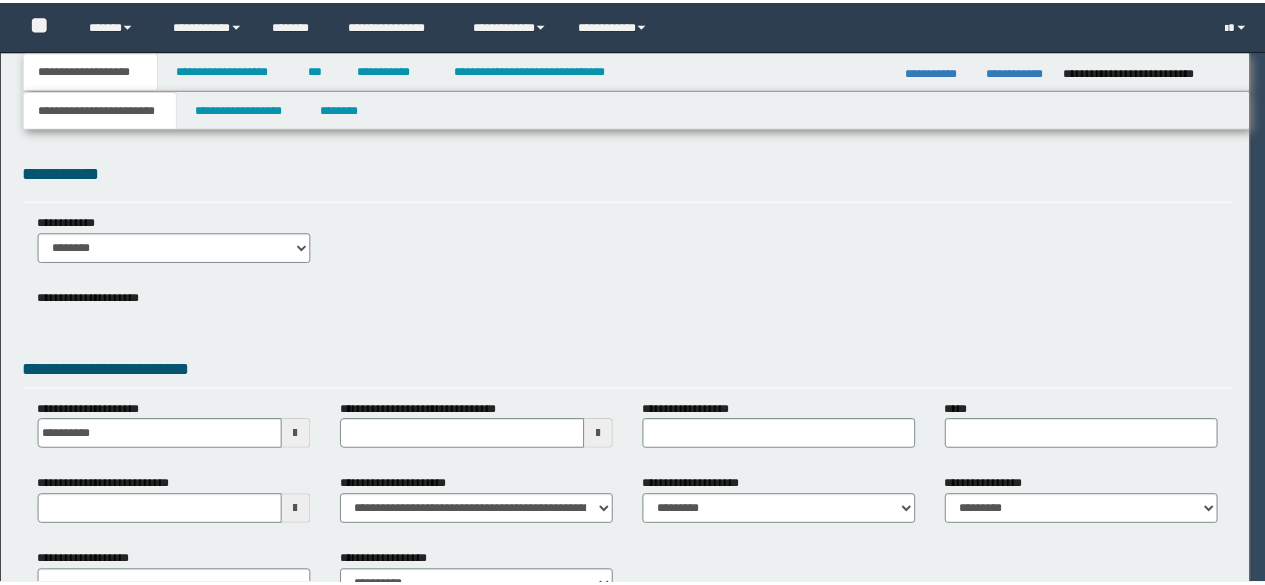 scroll, scrollTop: 0, scrollLeft: 0, axis: both 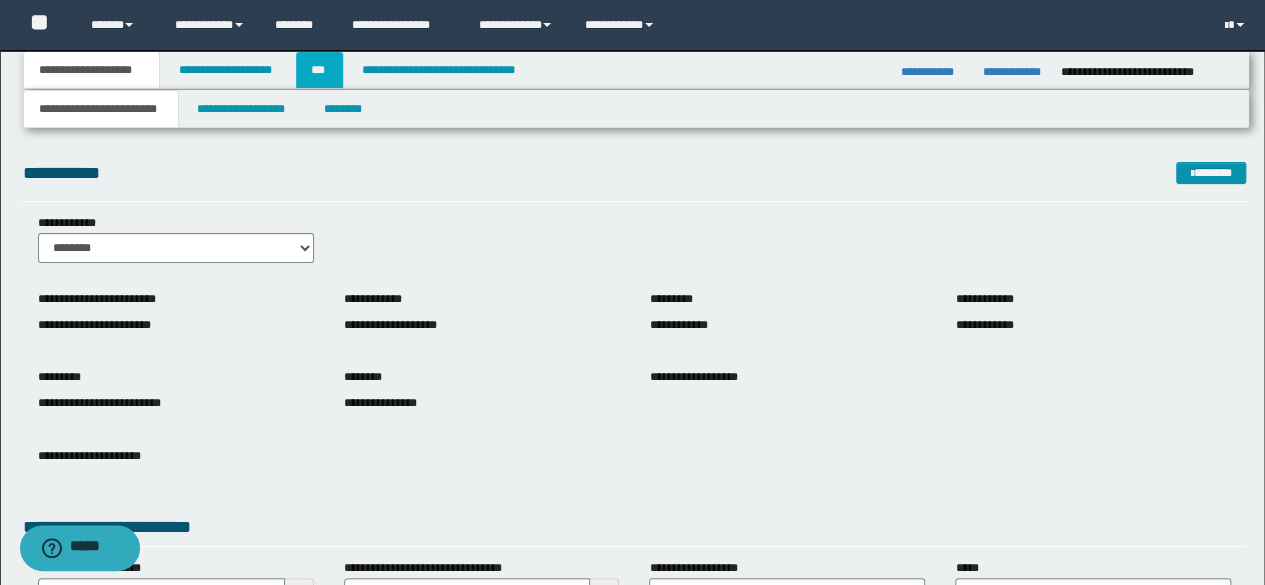 click on "***" at bounding box center [319, 70] 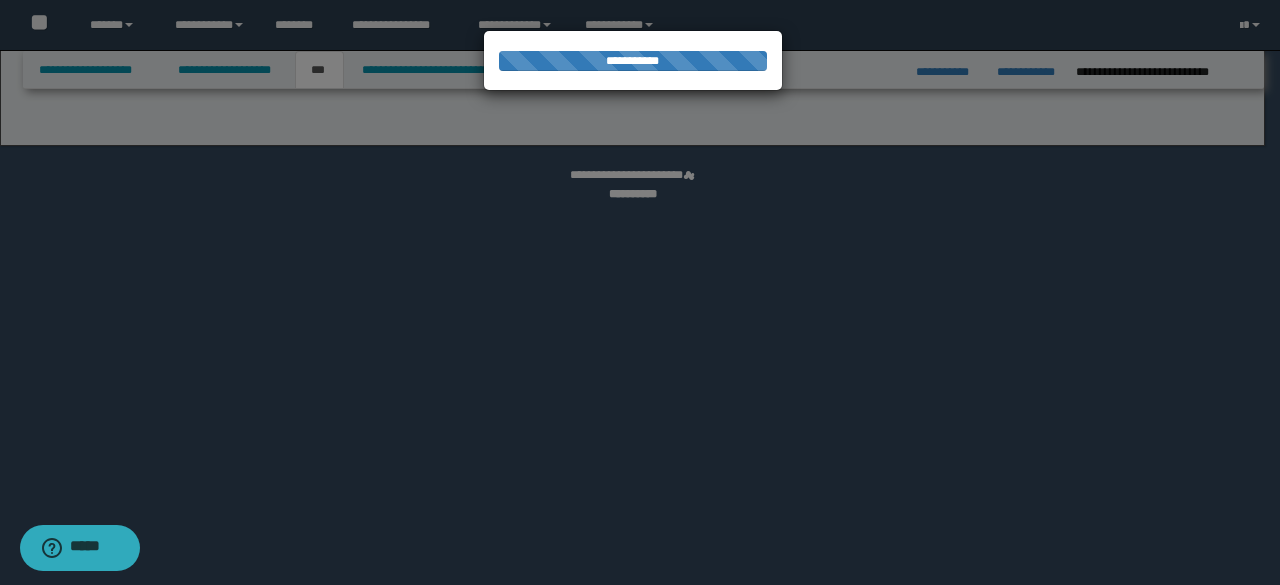select on "***" 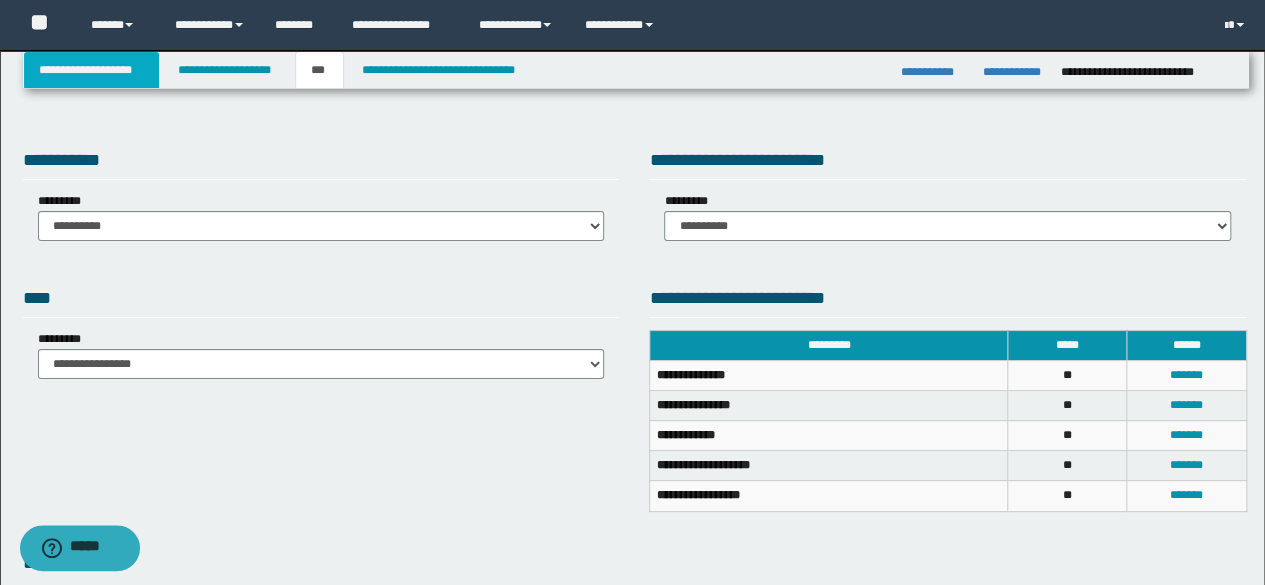 click on "**********" at bounding box center (92, 70) 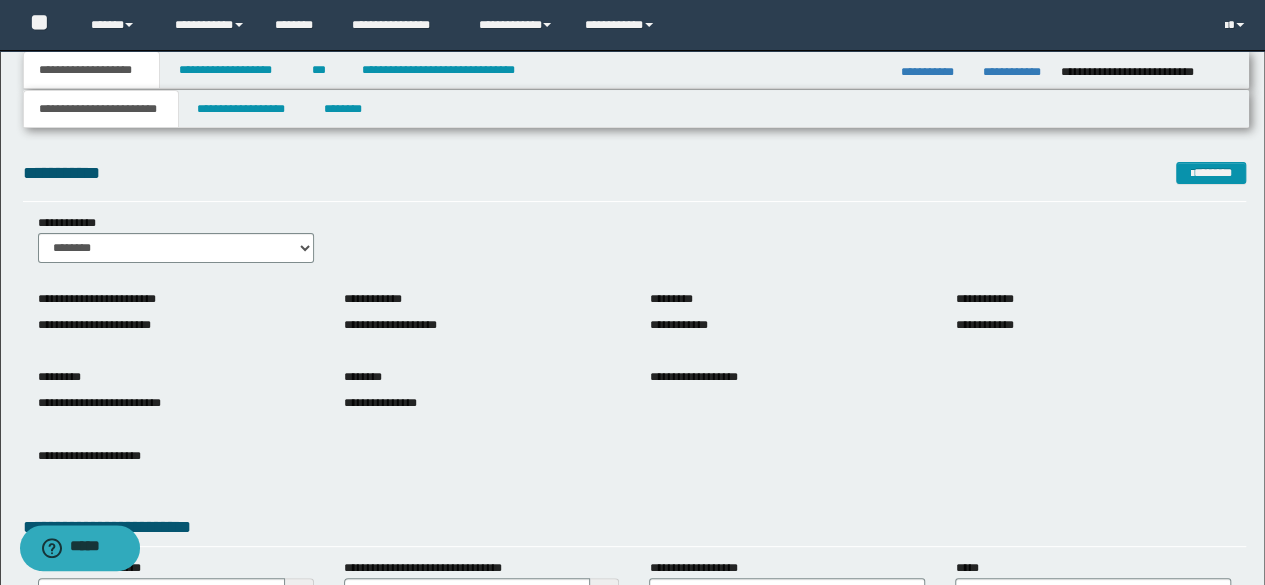 scroll, scrollTop: 297, scrollLeft: 0, axis: vertical 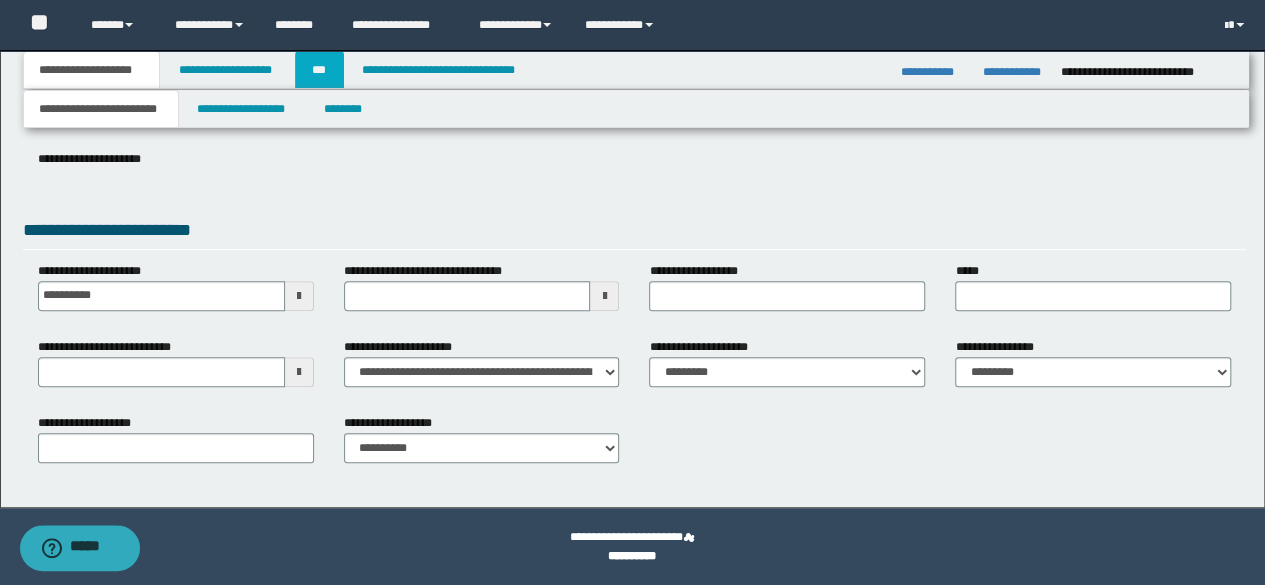 drag, startPoint x: 306, startPoint y: 81, endPoint x: 338, endPoint y: 113, distance: 45.254833 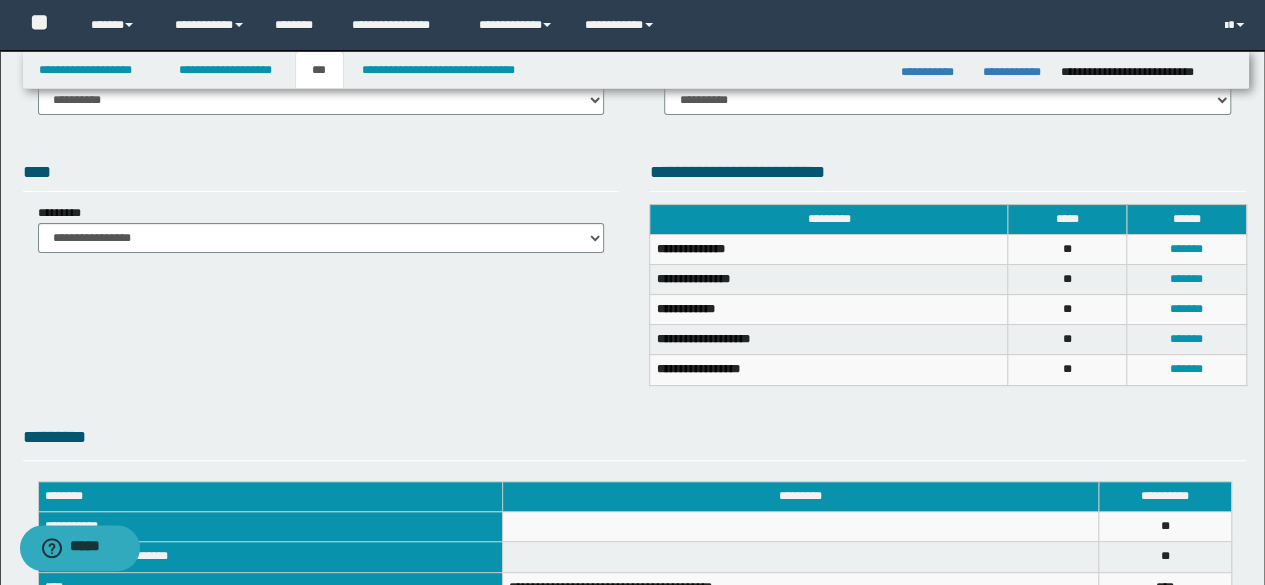 scroll, scrollTop: 0, scrollLeft: 0, axis: both 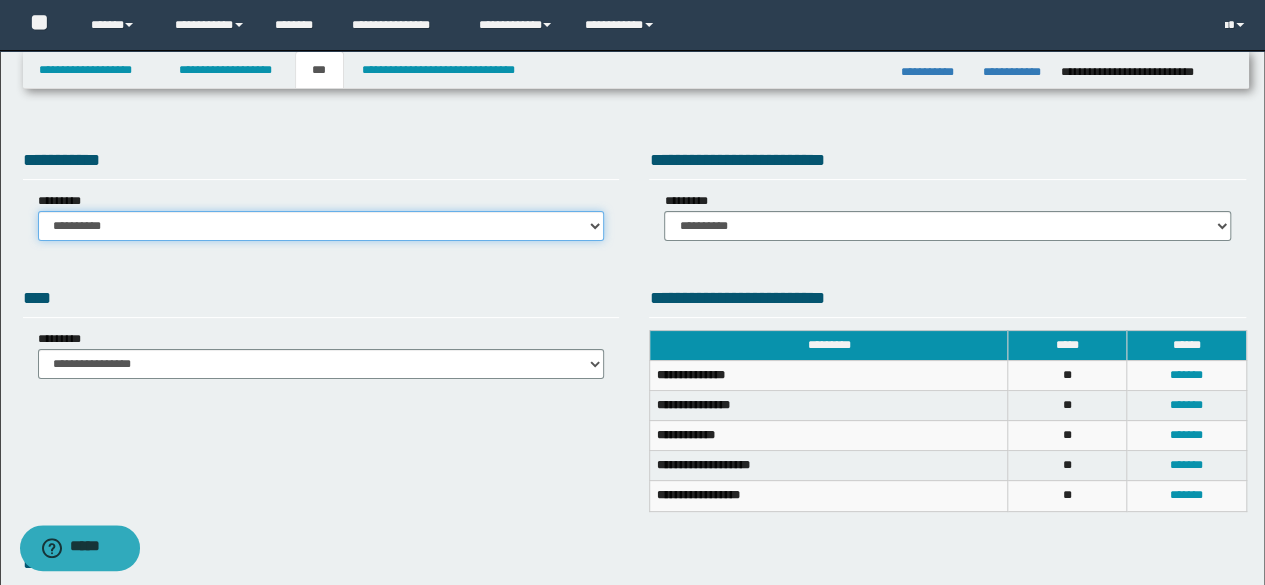 click on "**********" at bounding box center (321, 226) 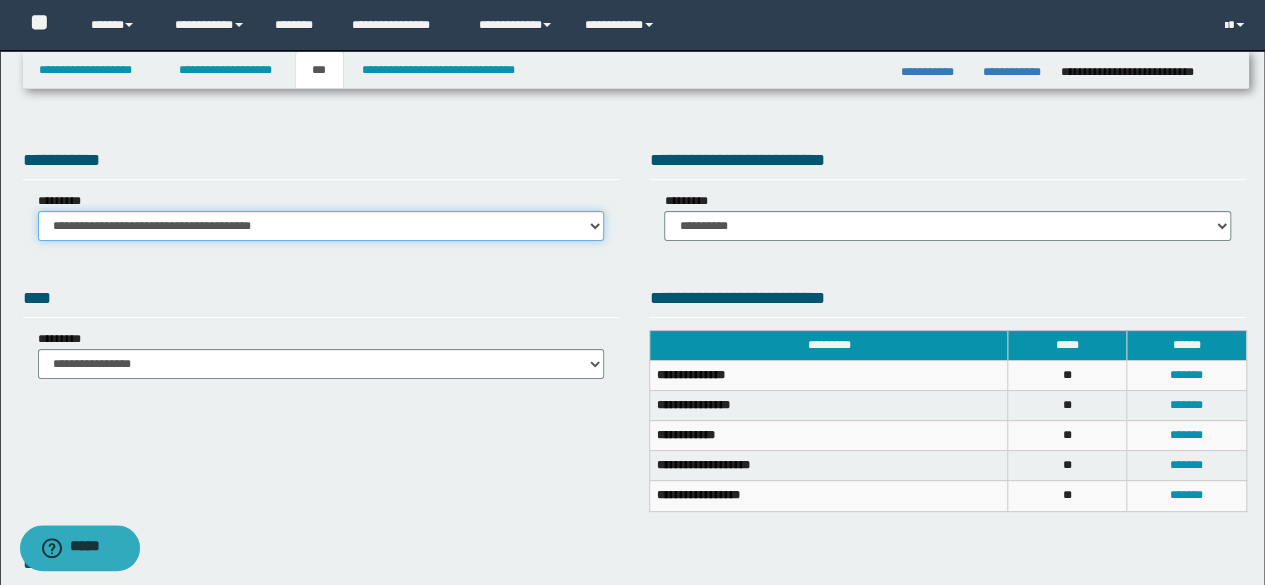click on "**********" at bounding box center (321, 226) 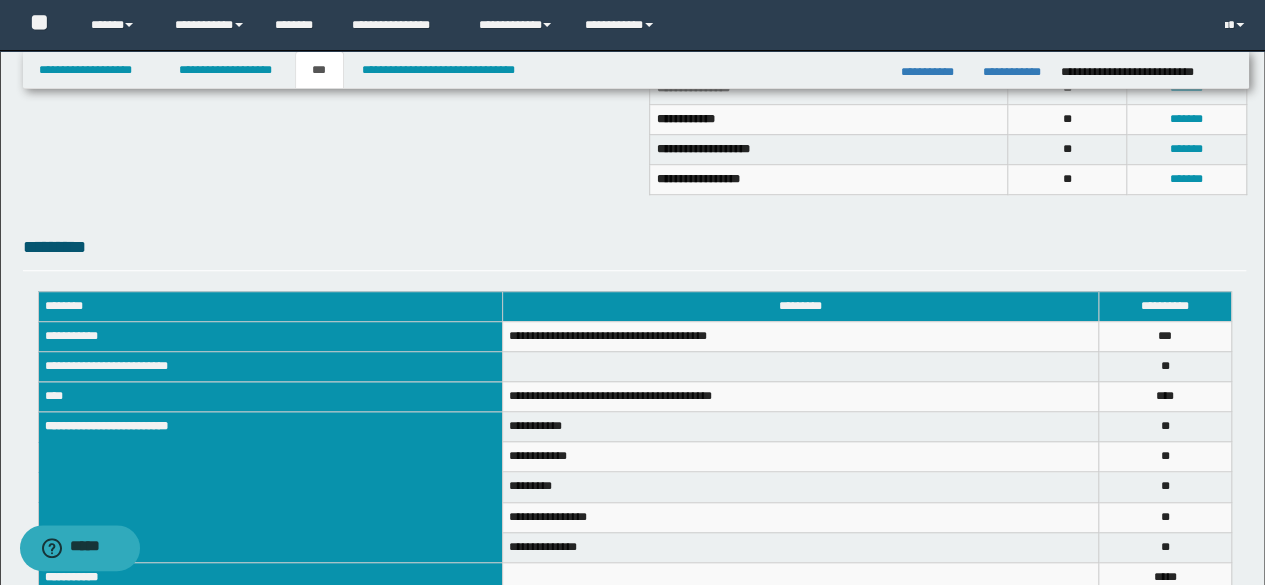 scroll, scrollTop: 0, scrollLeft: 0, axis: both 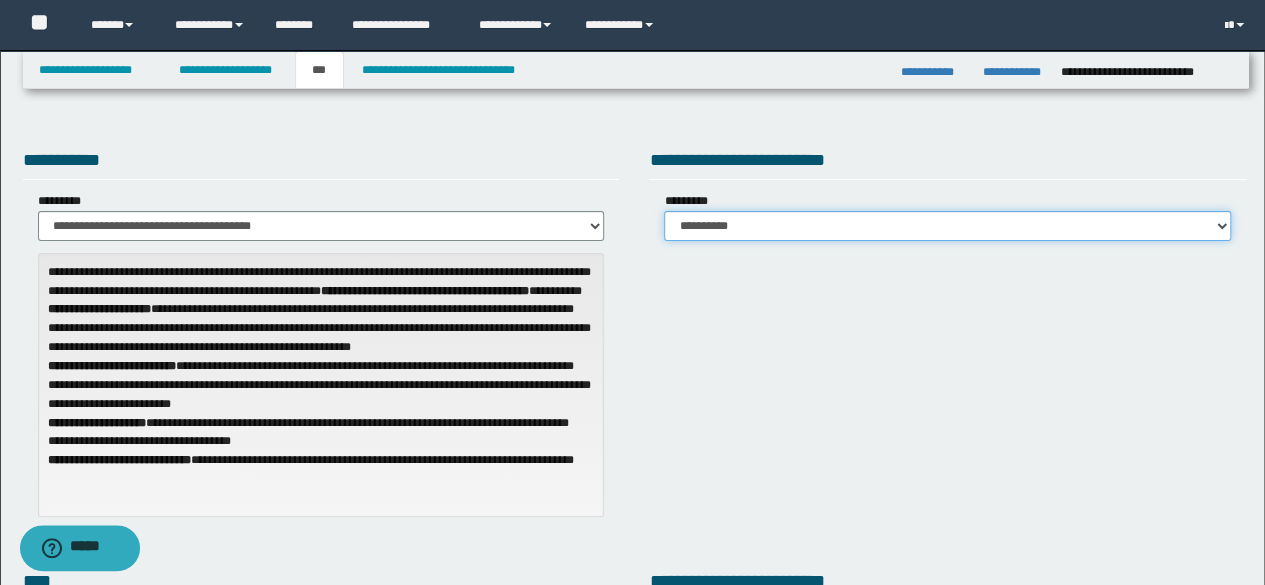 click on "**********" at bounding box center [947, 226] 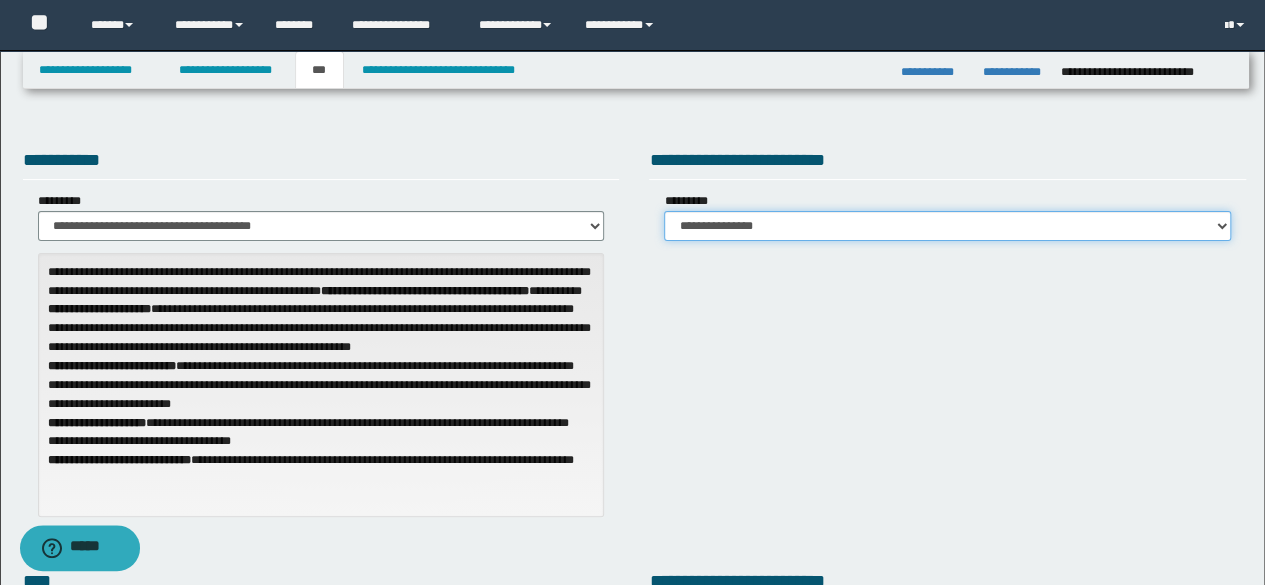 click on "**********" at bounding box center [947, 226] 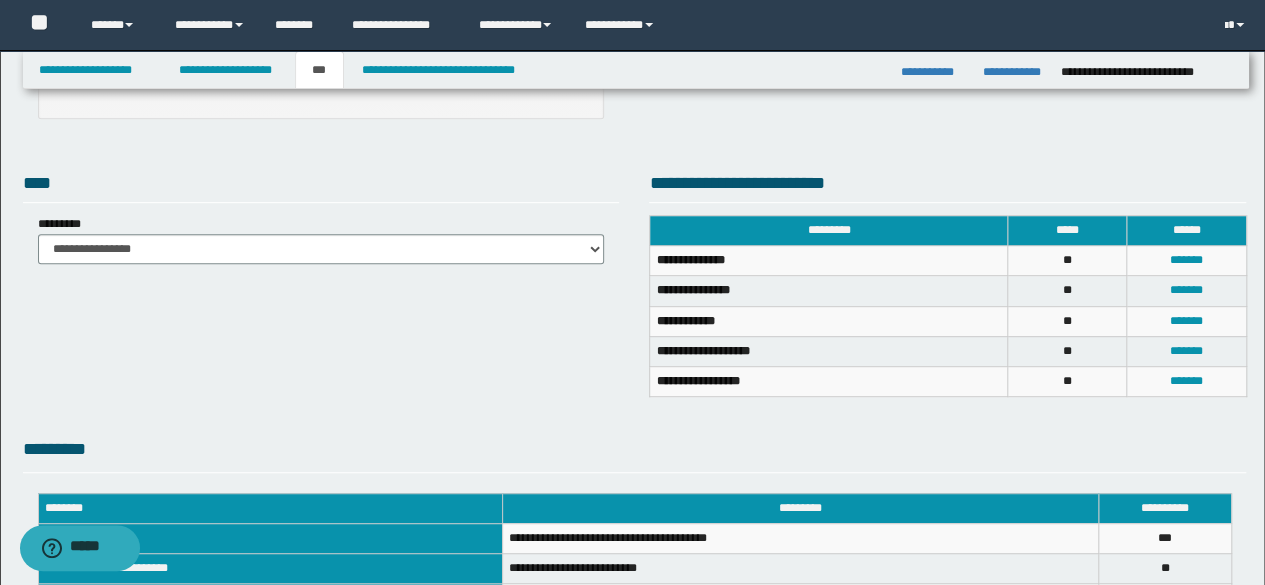 scroll, scrollTop: 300, scrollLeft: 0, axis: vertical 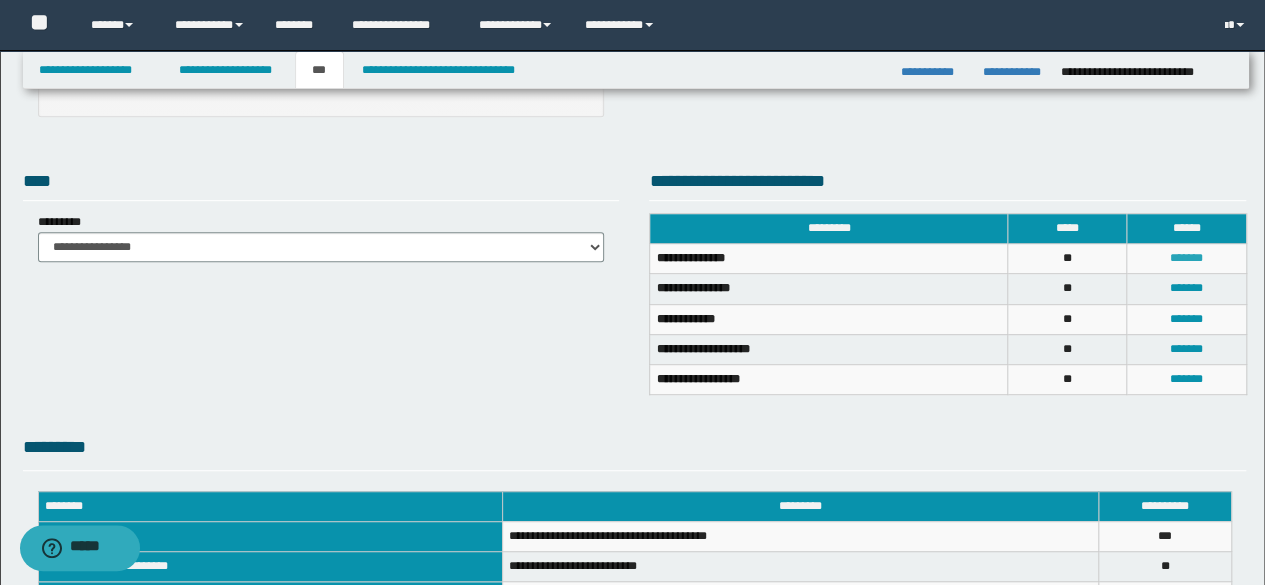 click on "*******" at bounding box center (1186, 258) 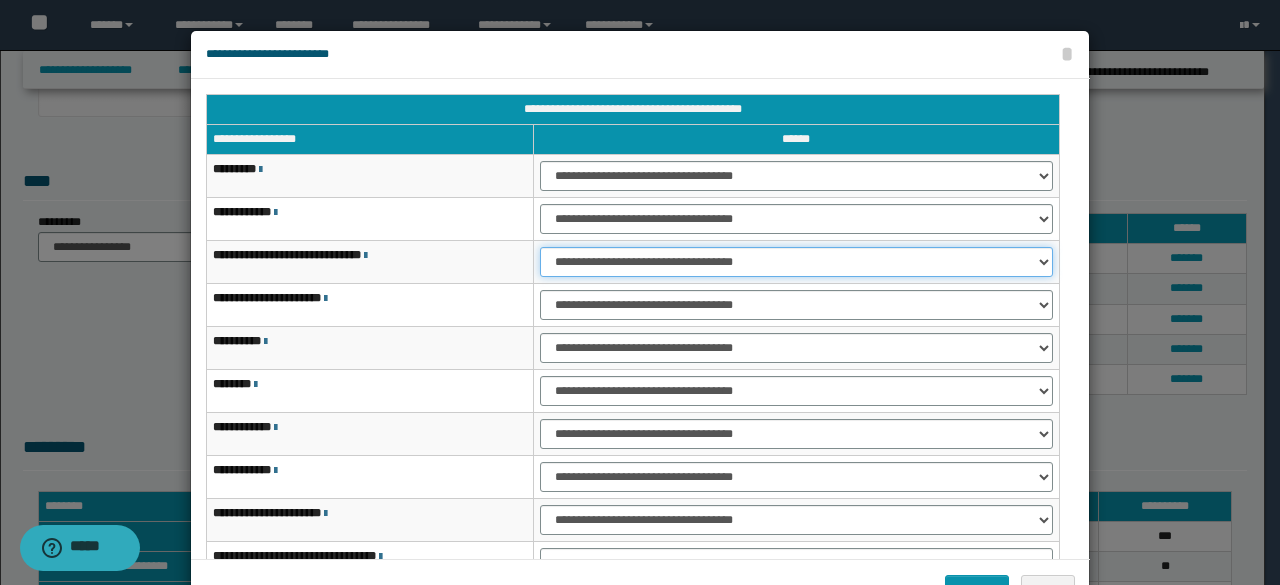 click on "**********" at bounding box center (796, 262) 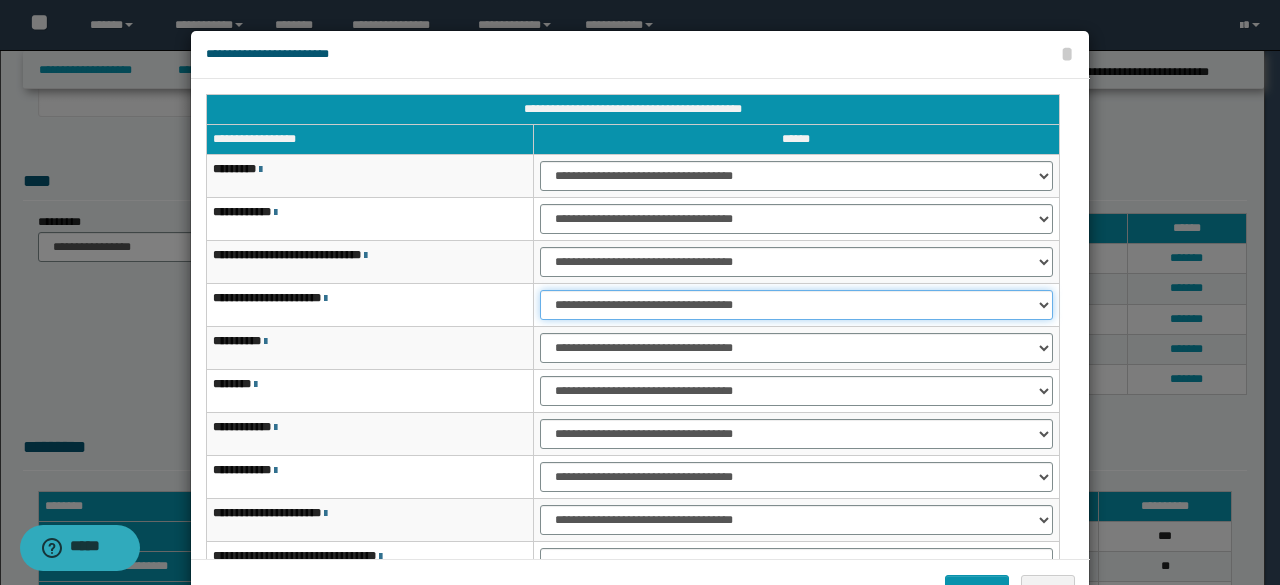 click on "**********" at bounding box center (796, 305) 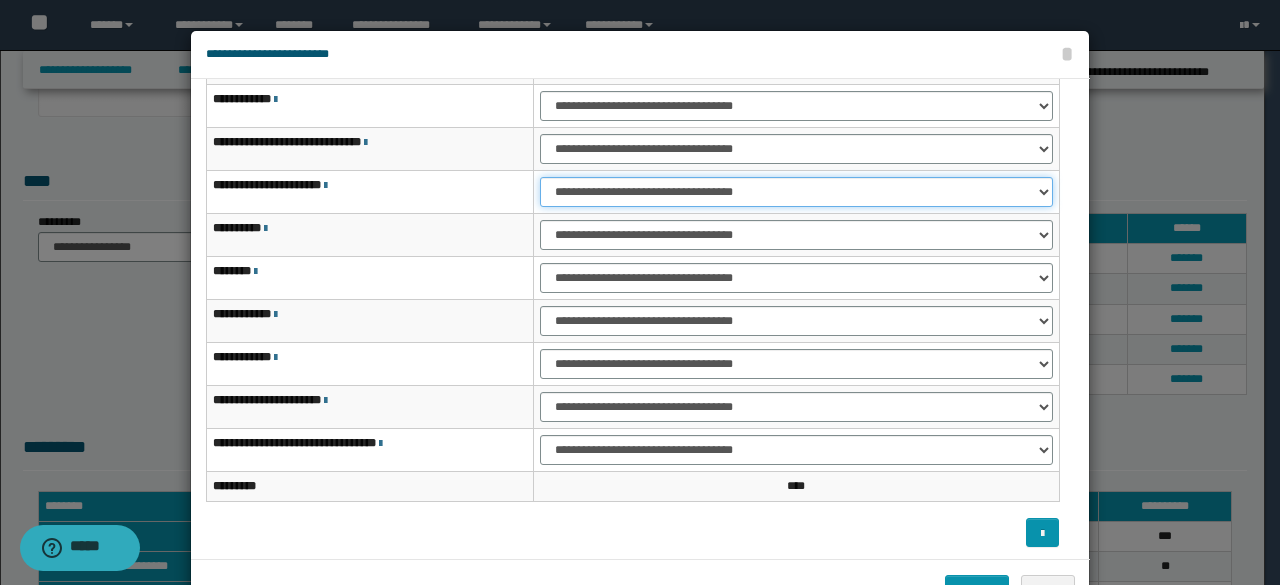scroll, scrollTop: 116, scrollLeft: 0, axis: vertical 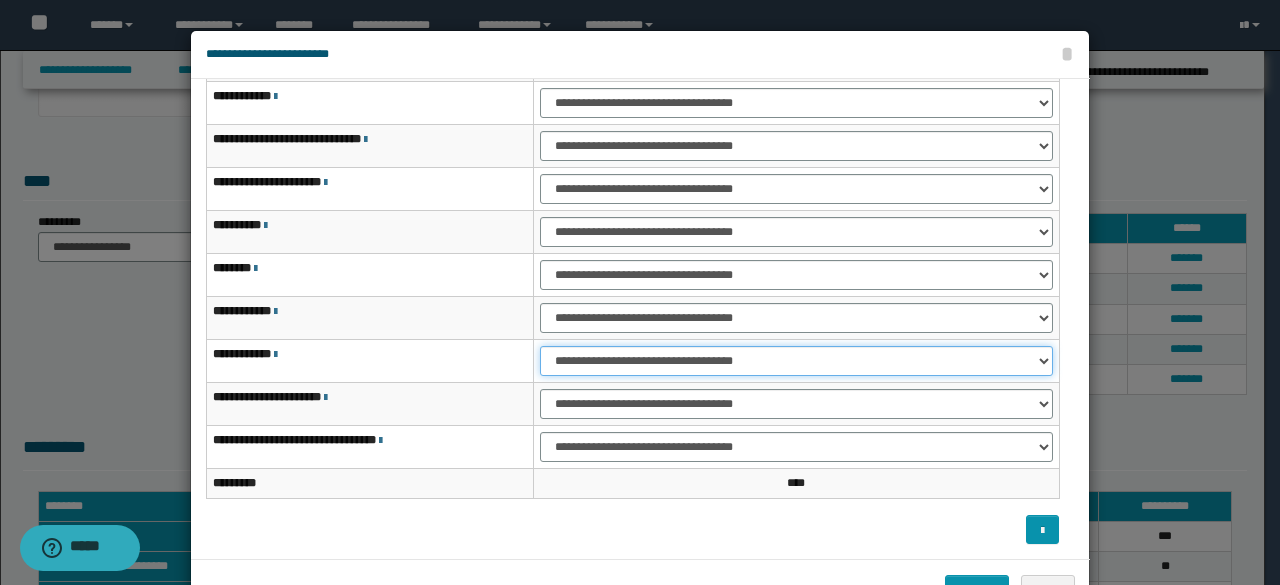click on "**********" at bounding box center [796, 361] 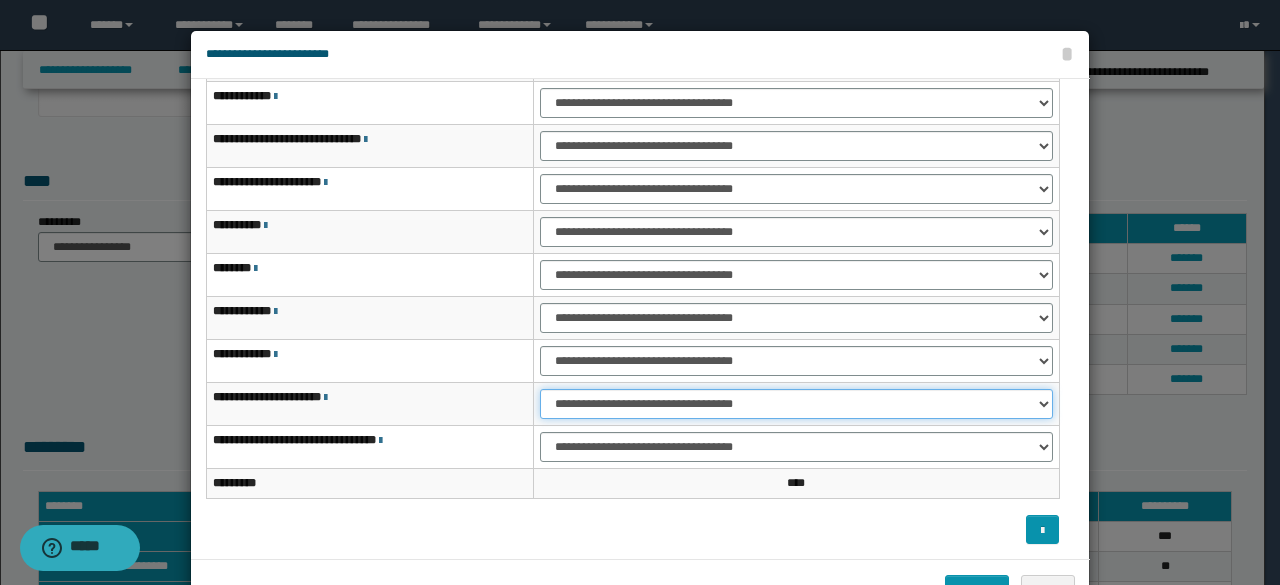 click on "**********" at bounding box center [796, 404] 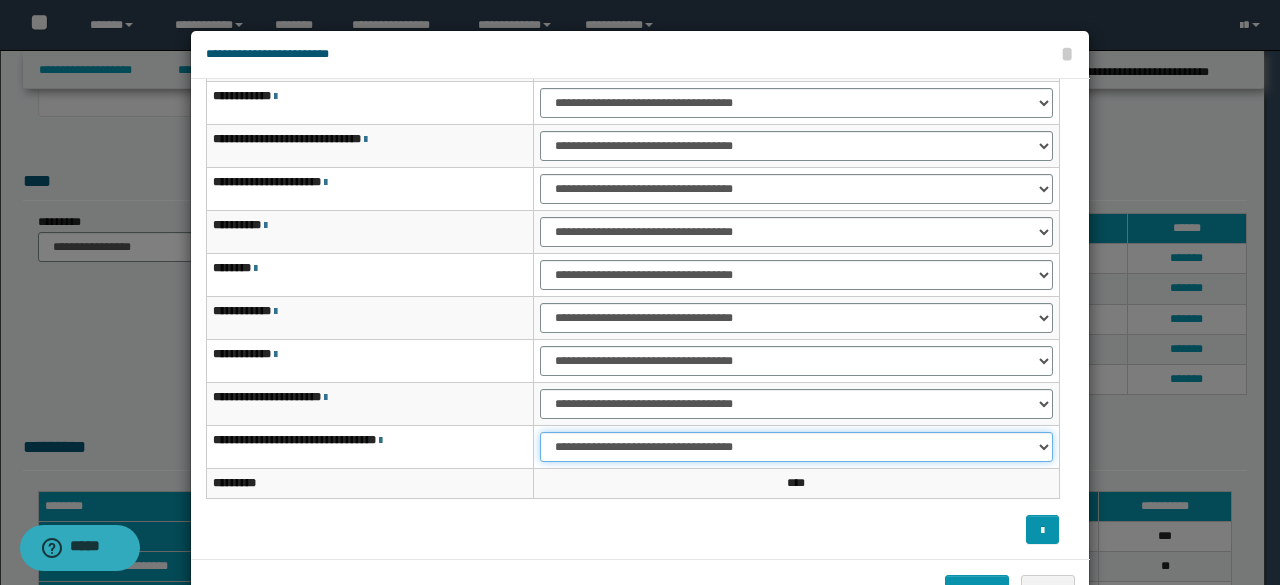 drag, startPoint x: 567, startPoint y: 447, endPoint x: 574, endPoint y: 457, distance: 12.206555 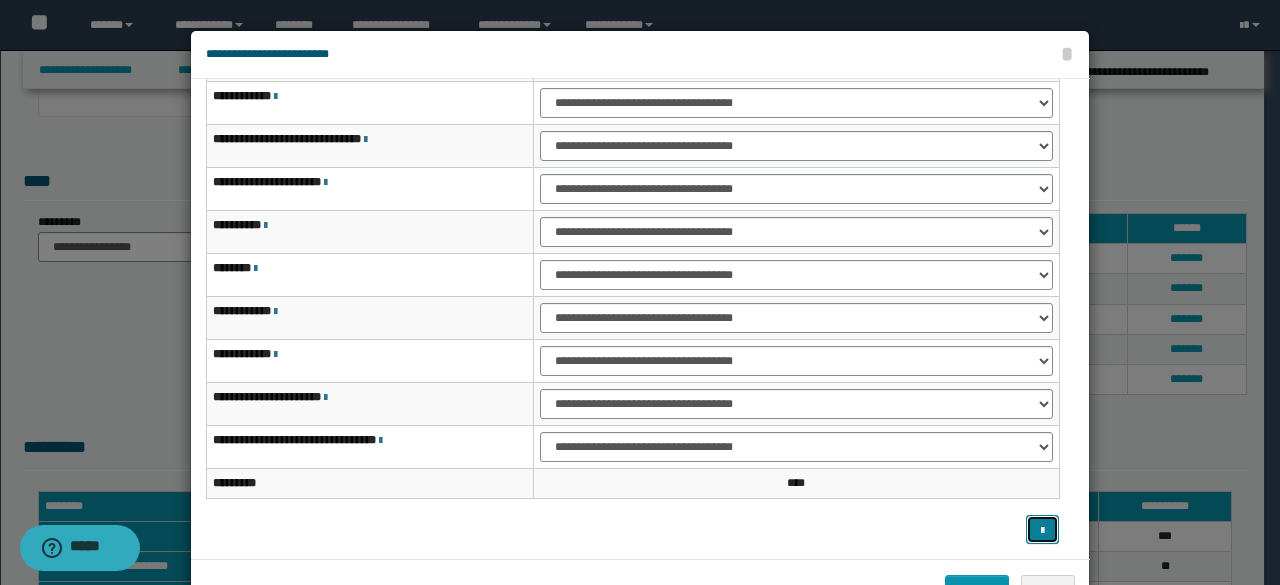 click at bounding box center (1042, 531) 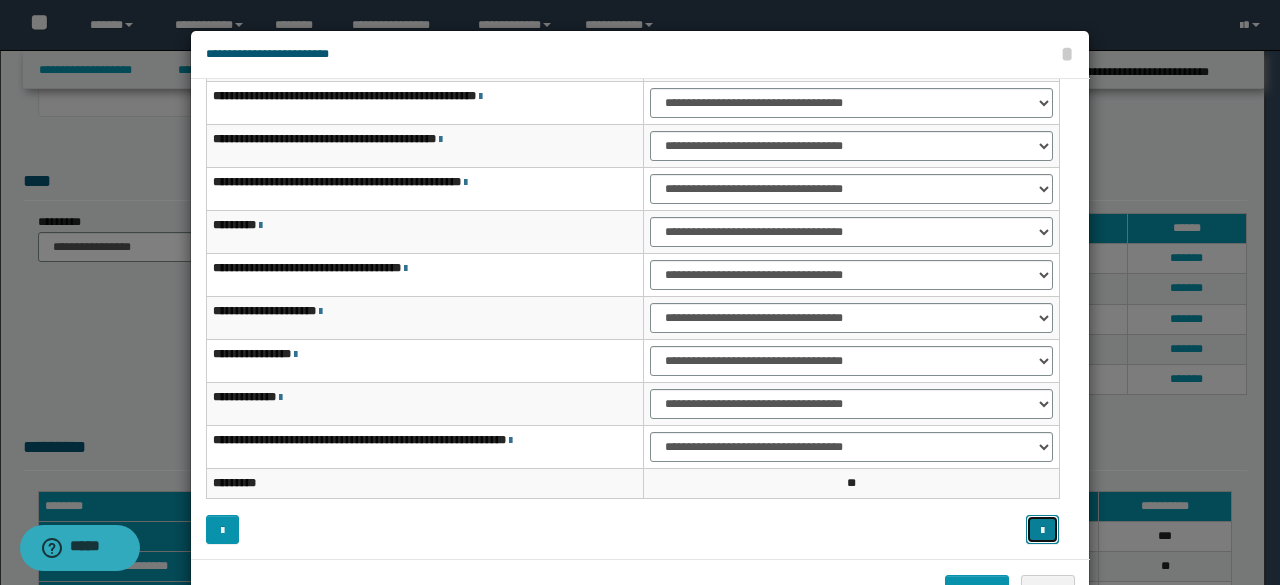 click at bounding box center [1042, 529] 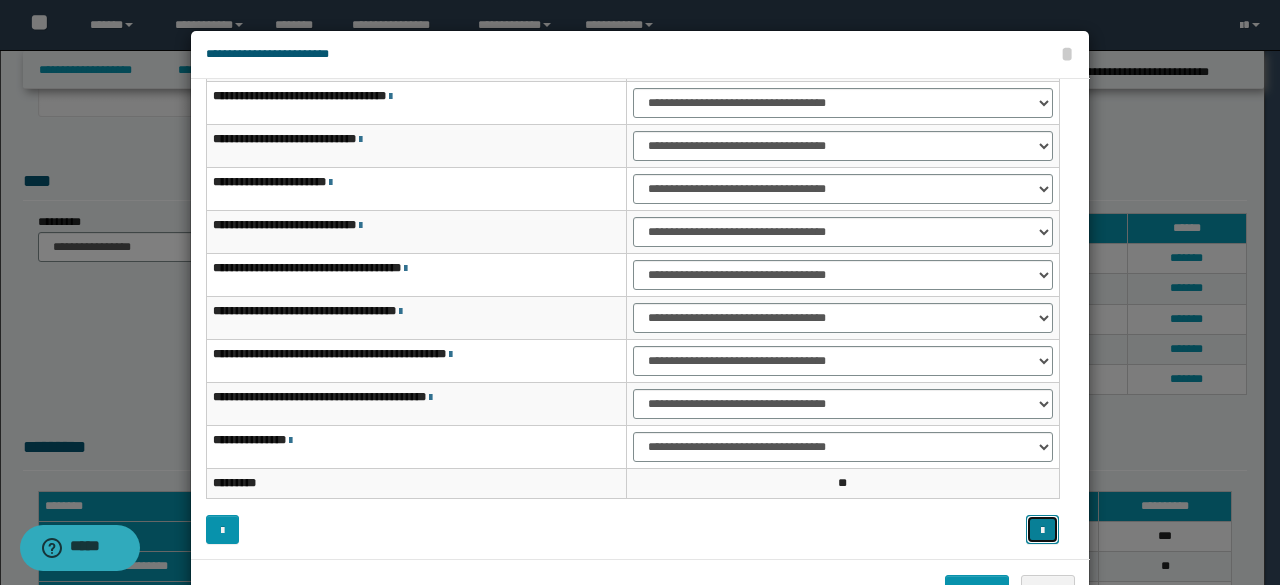 type 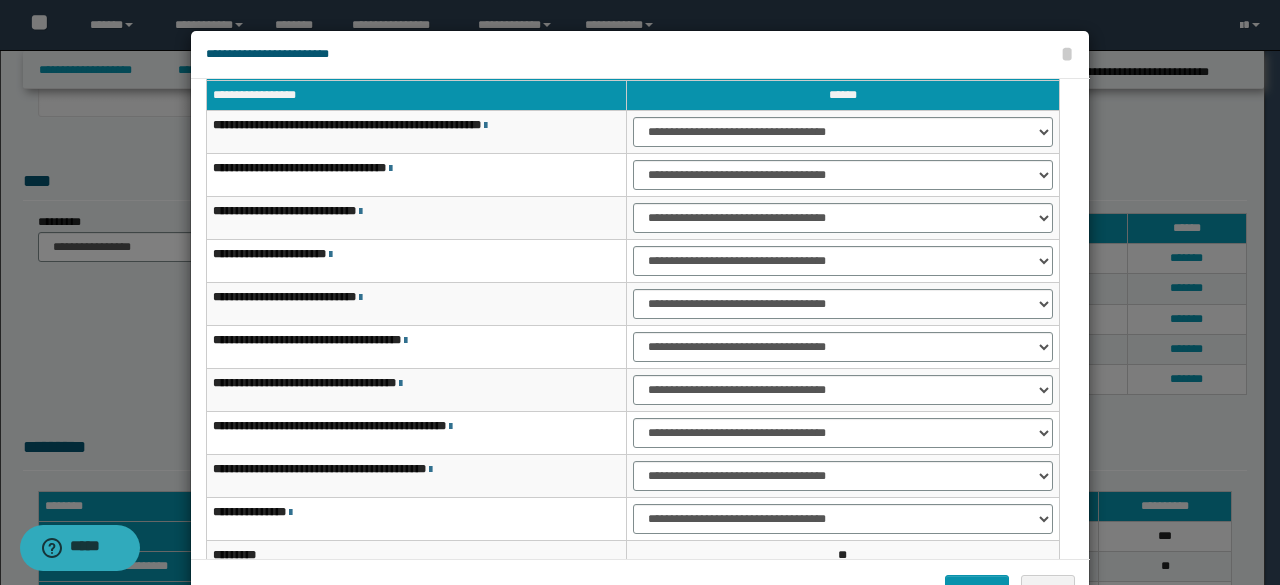 scroll, scrollTop: 0, scrollLeft: 0, axis: both 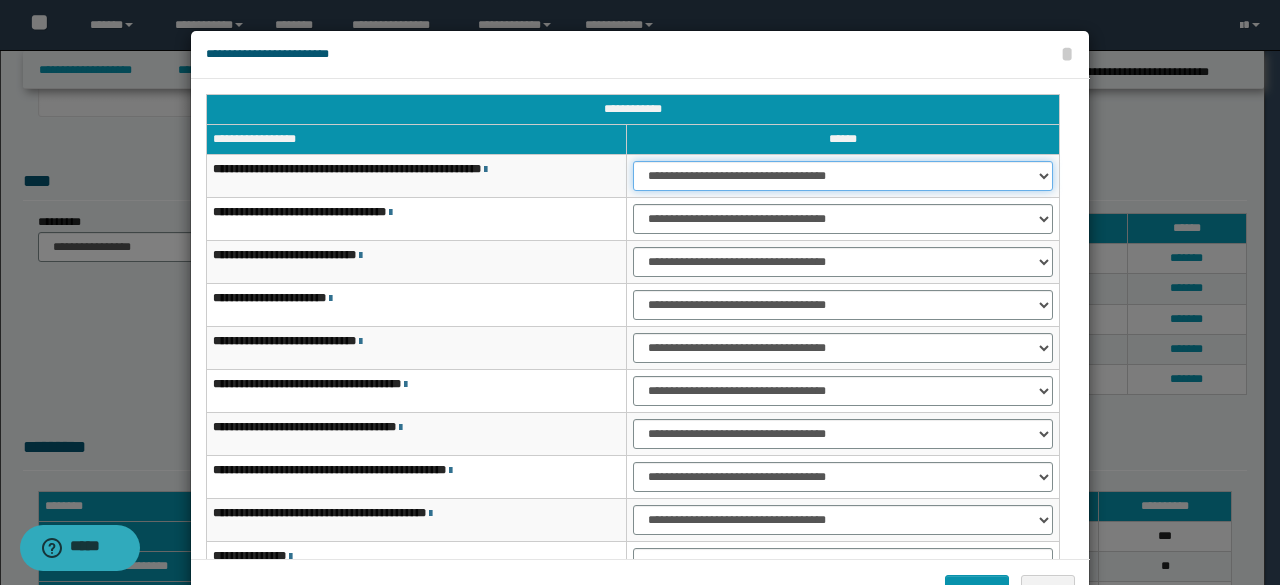 click on "**********" at bounding box center (843, 176) 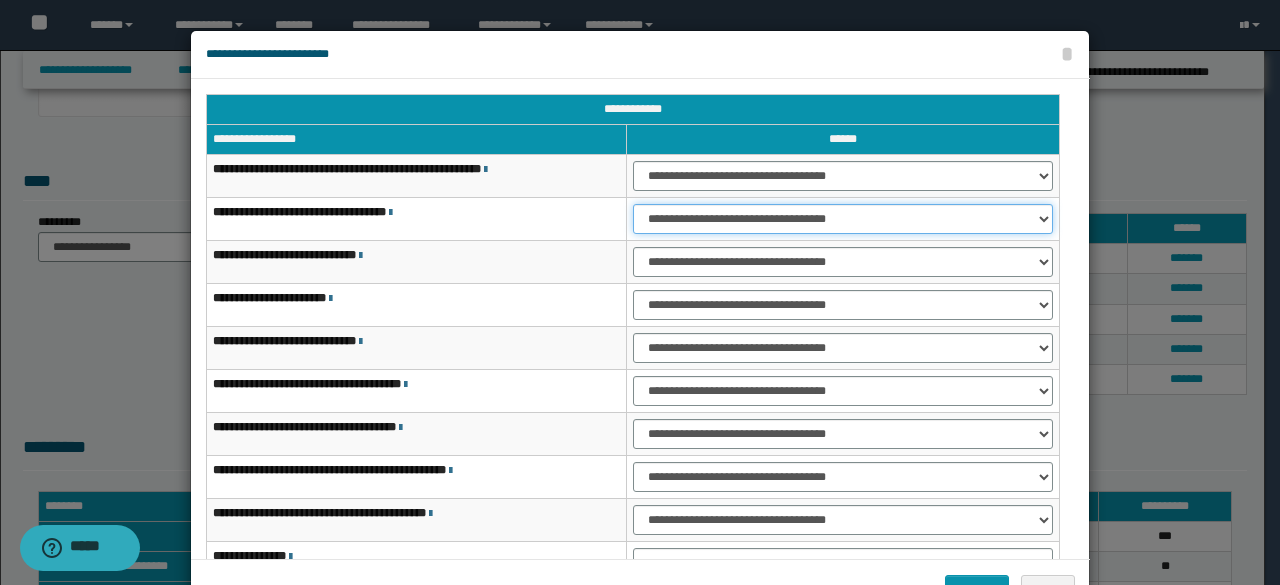 click on "**********" at bounding box center (843, 219) 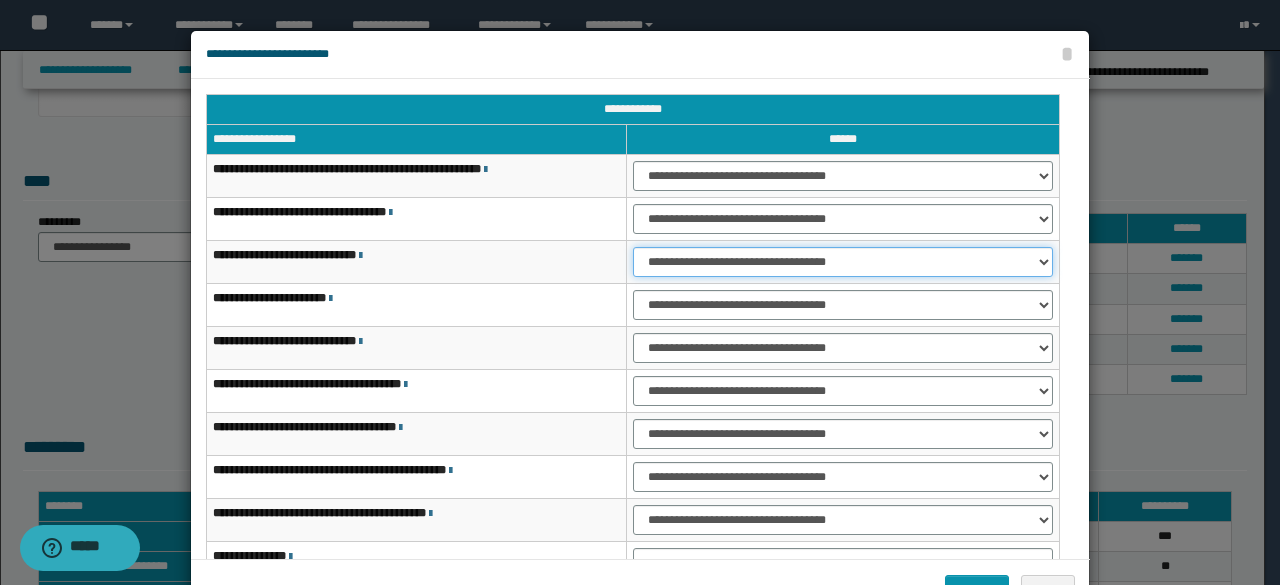 click on "**********" at bounding box center (843, 262) 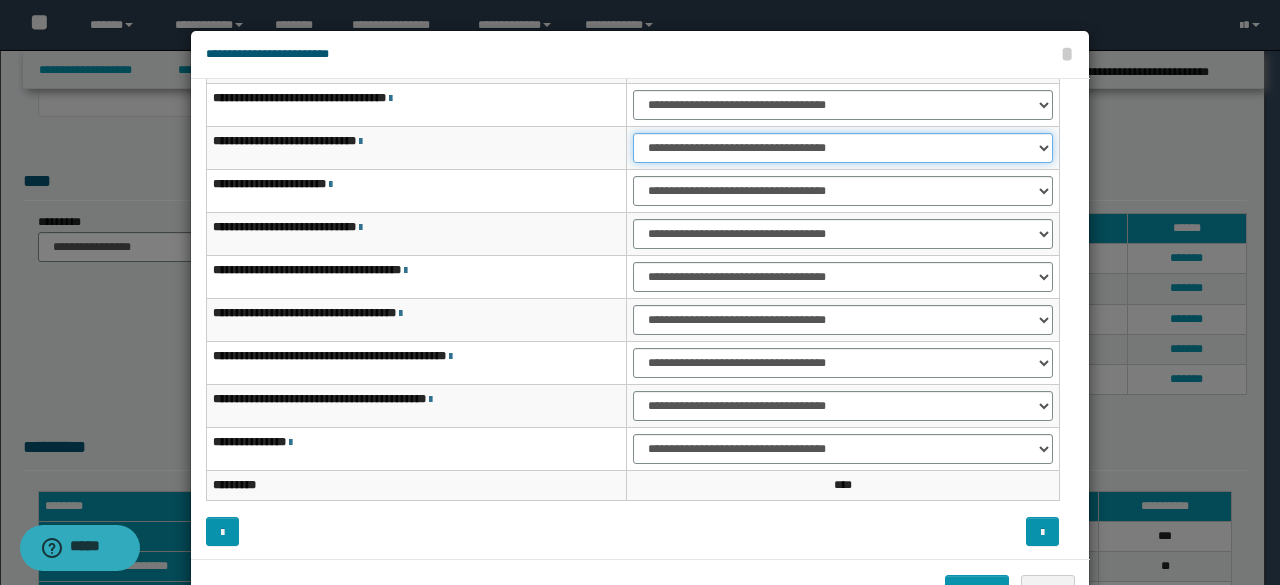 scroll, scrollTop: 116, scrollLeft: 0, axis: vertical 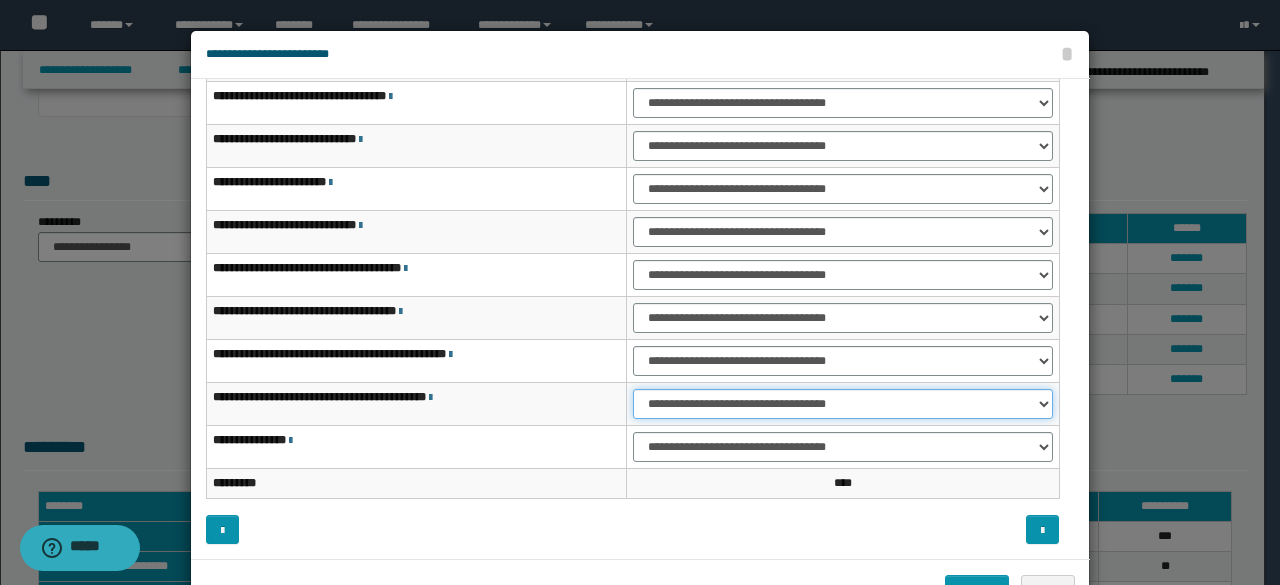 click on "**********" at bounding box center [843, 404] 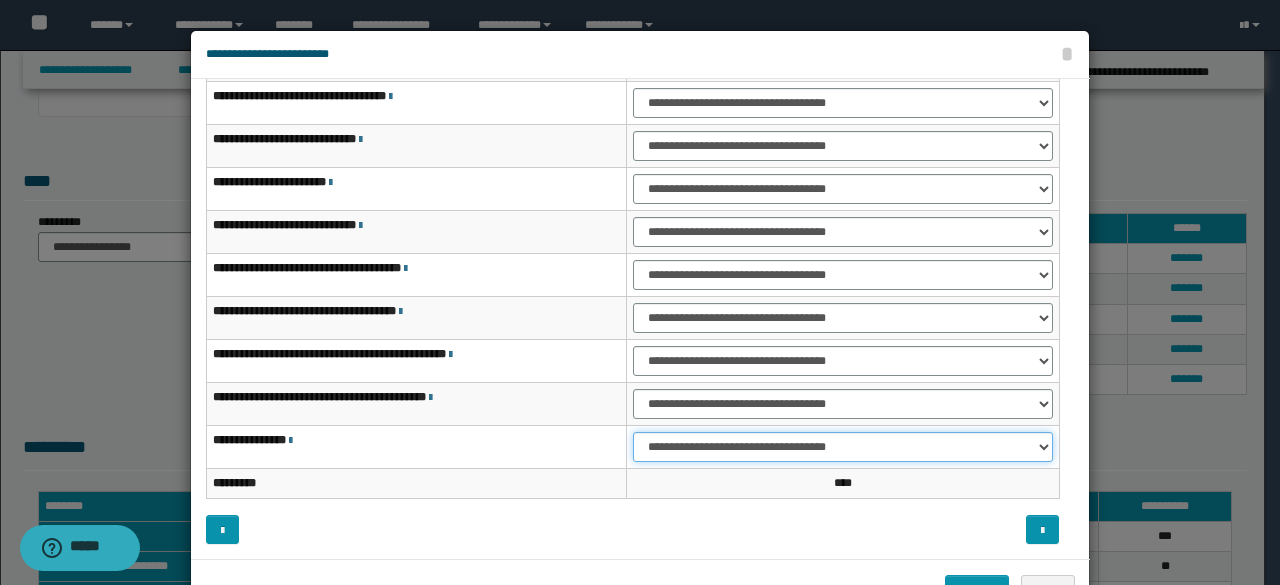 click on "**********" at bounding box center [843, 447] 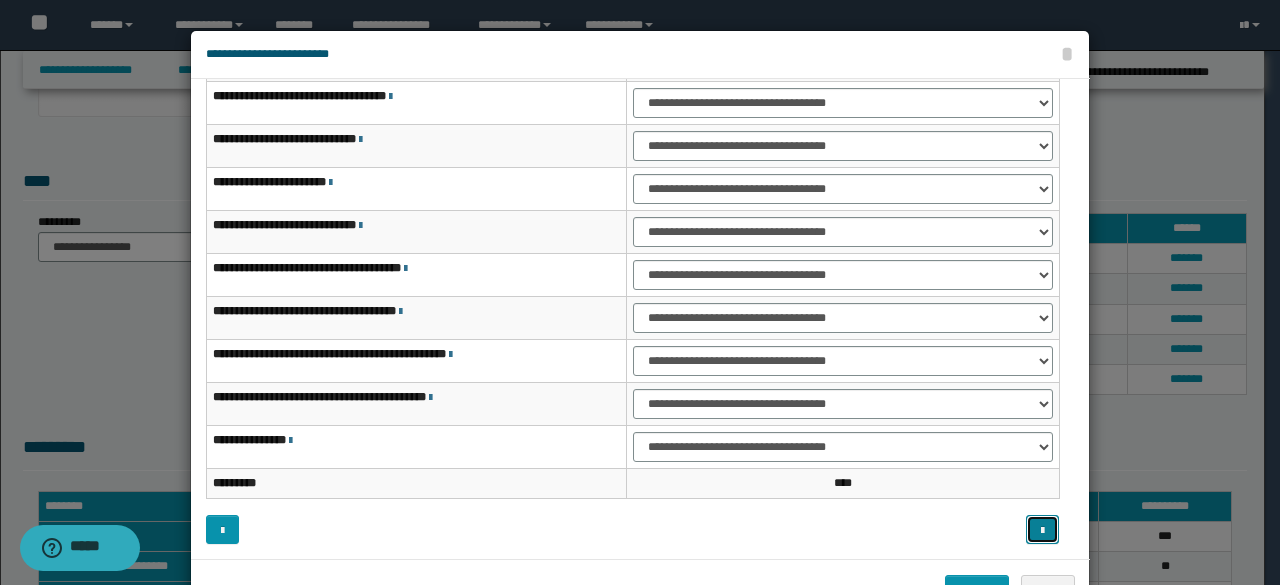 click at bounding box center (1042, 529) 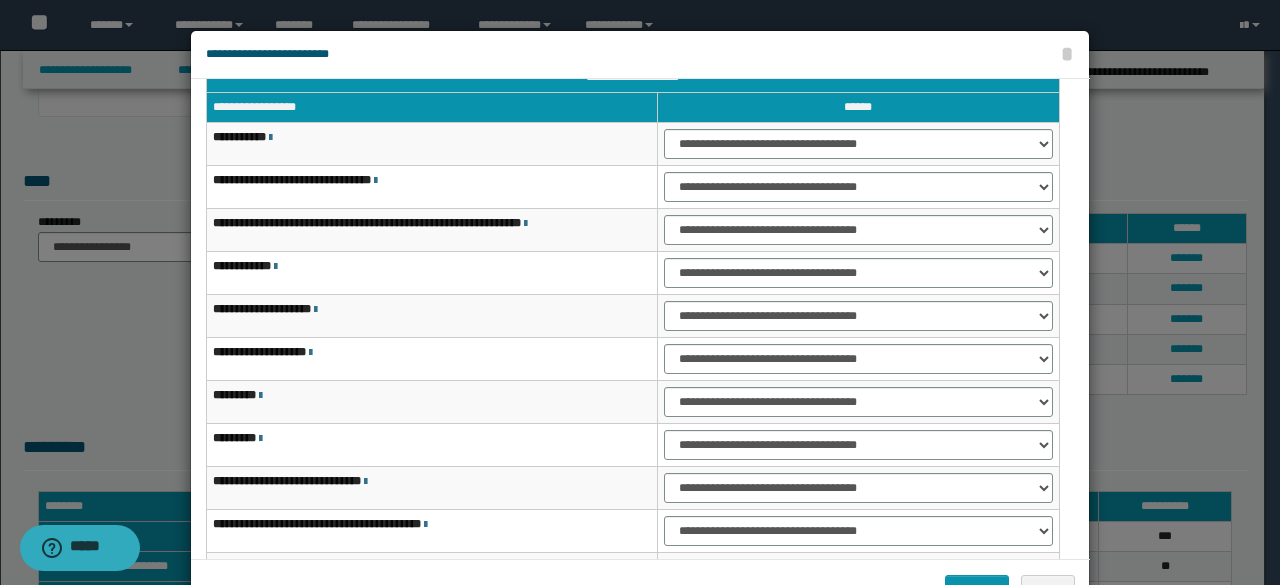 scroll, scrollTop: 0, scrollLeft: 0, axis: both 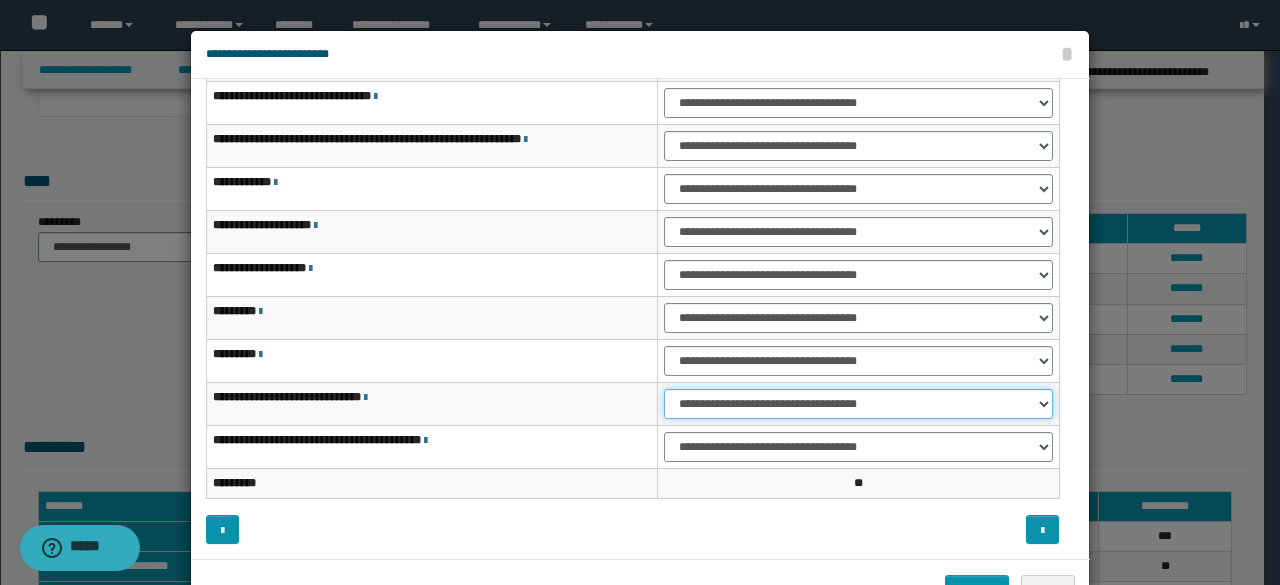 click on "**********" at bounding box center [858, 404] 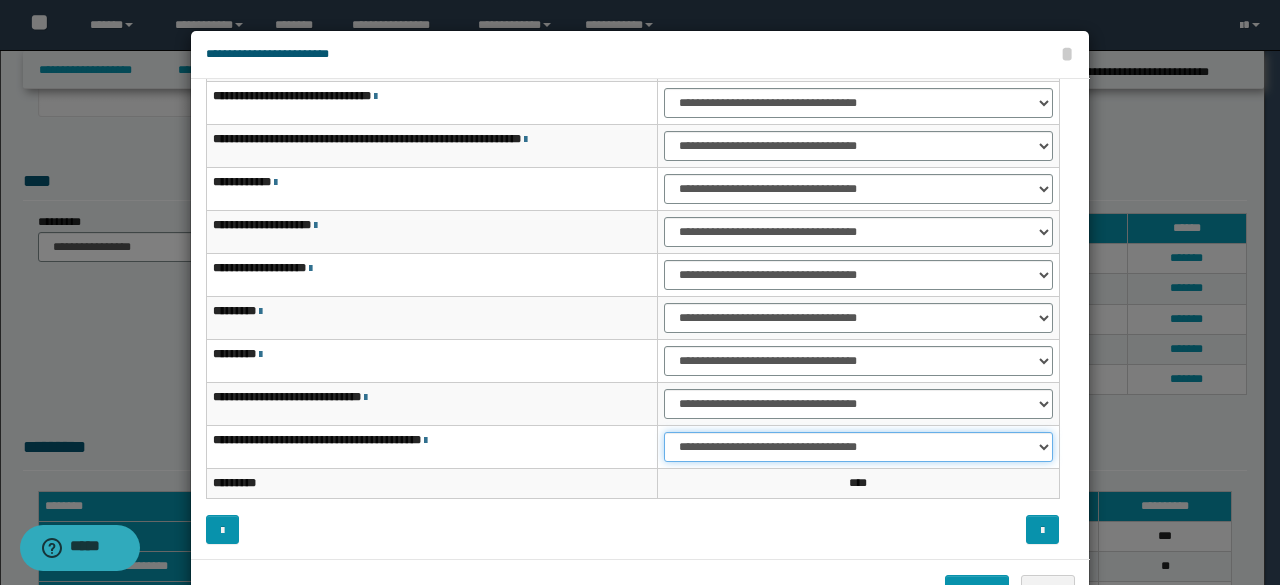 click on "**********" at bounding box center [858, 447] 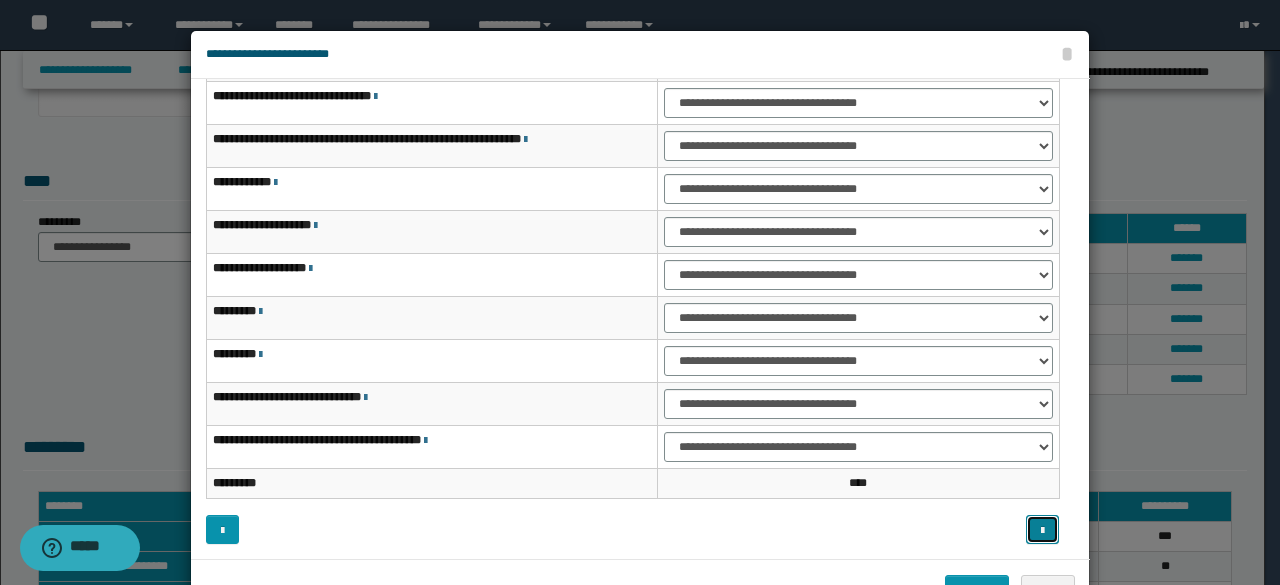 click at bounding box center (1042, 529) 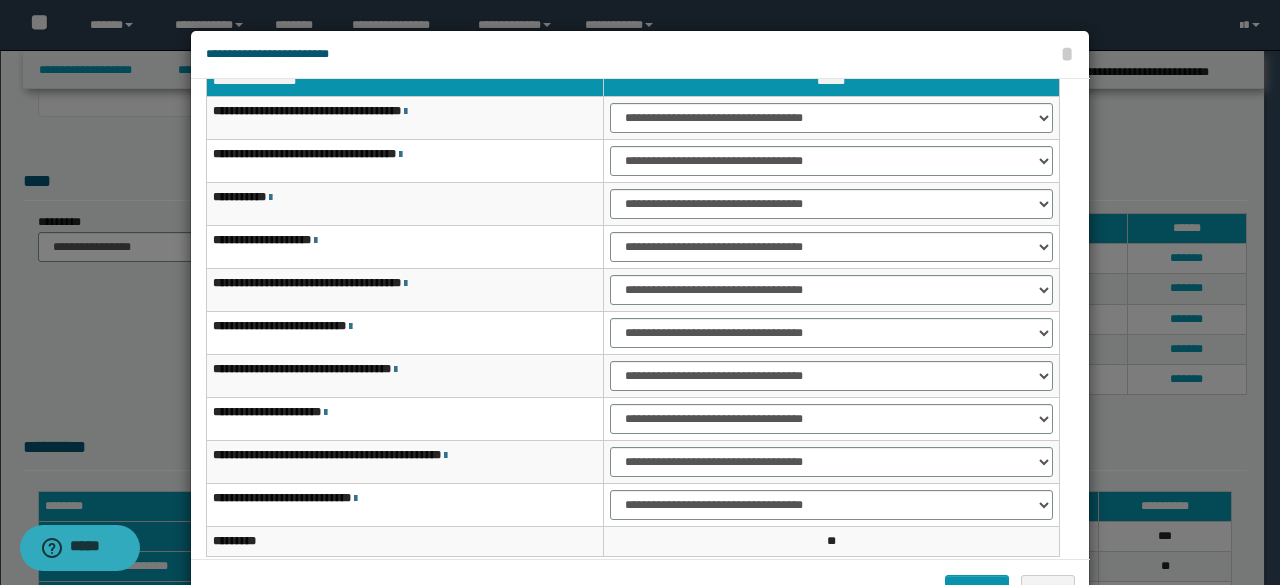 scroll, scrollTop: 16, scrollLeft: 0, axis: vertical 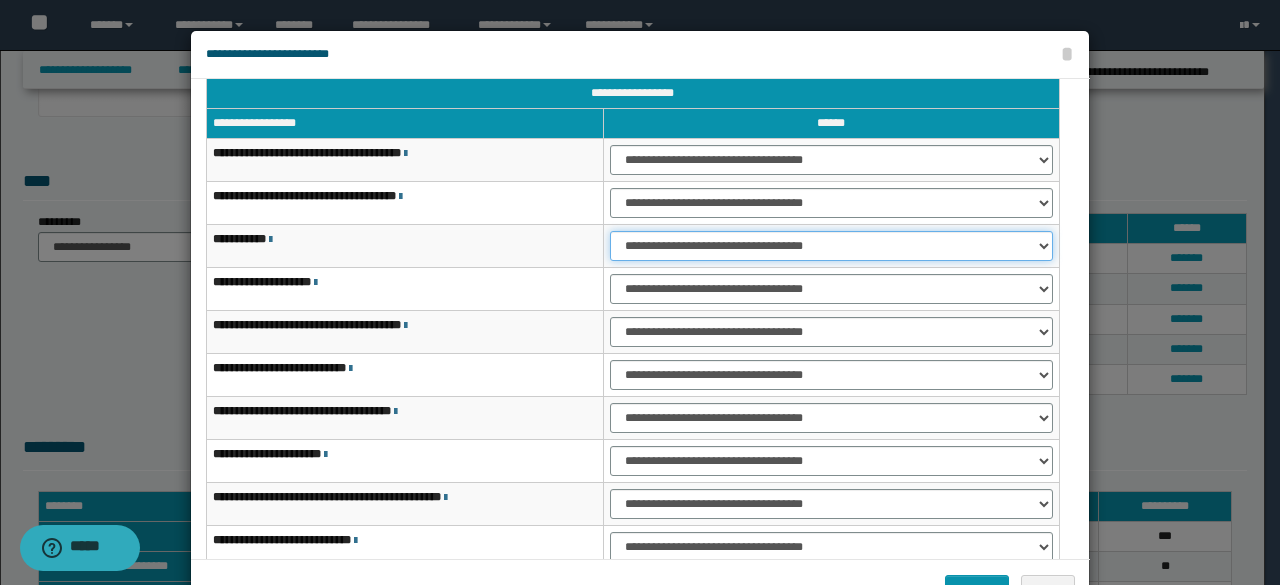 click on "**********" at bounding box center (831, 246) 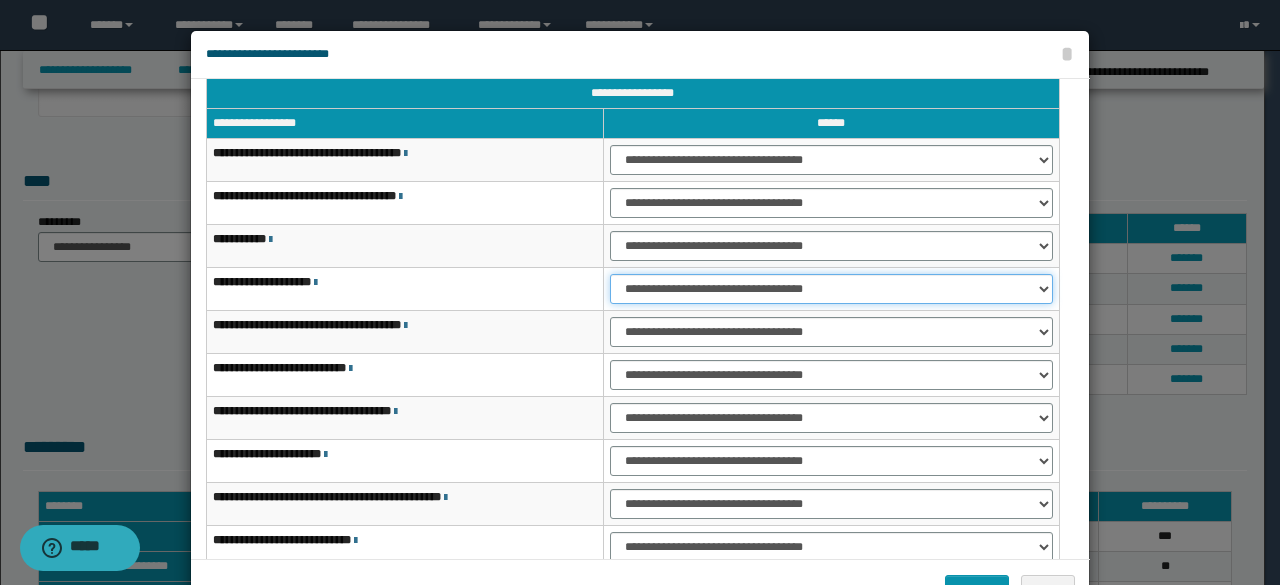 select on "***" 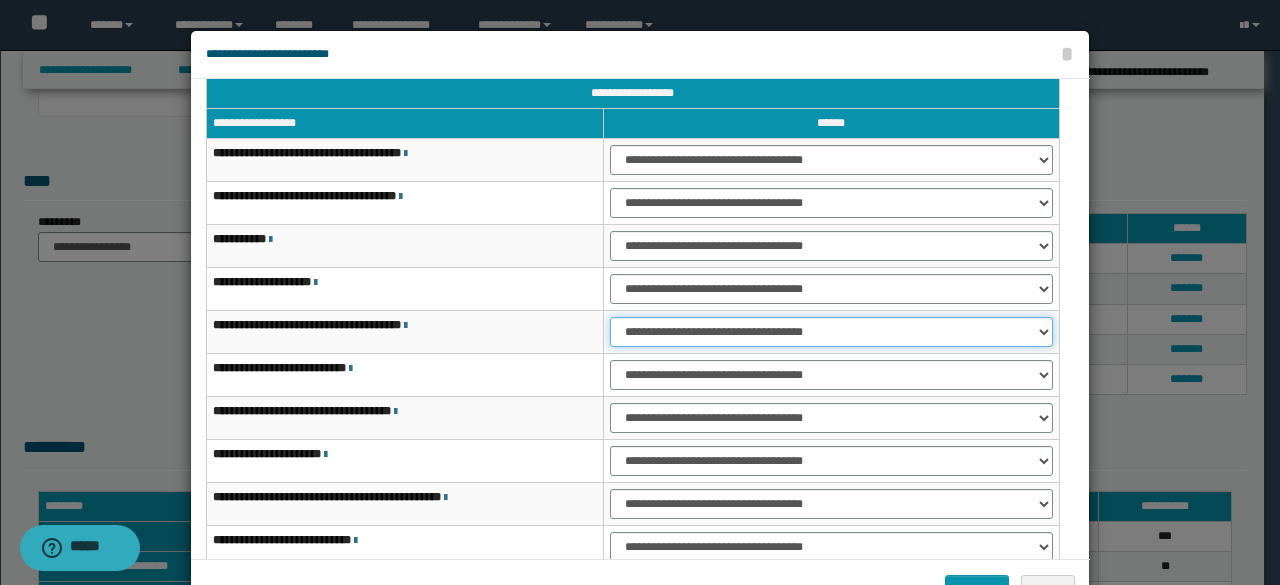 select on "***" 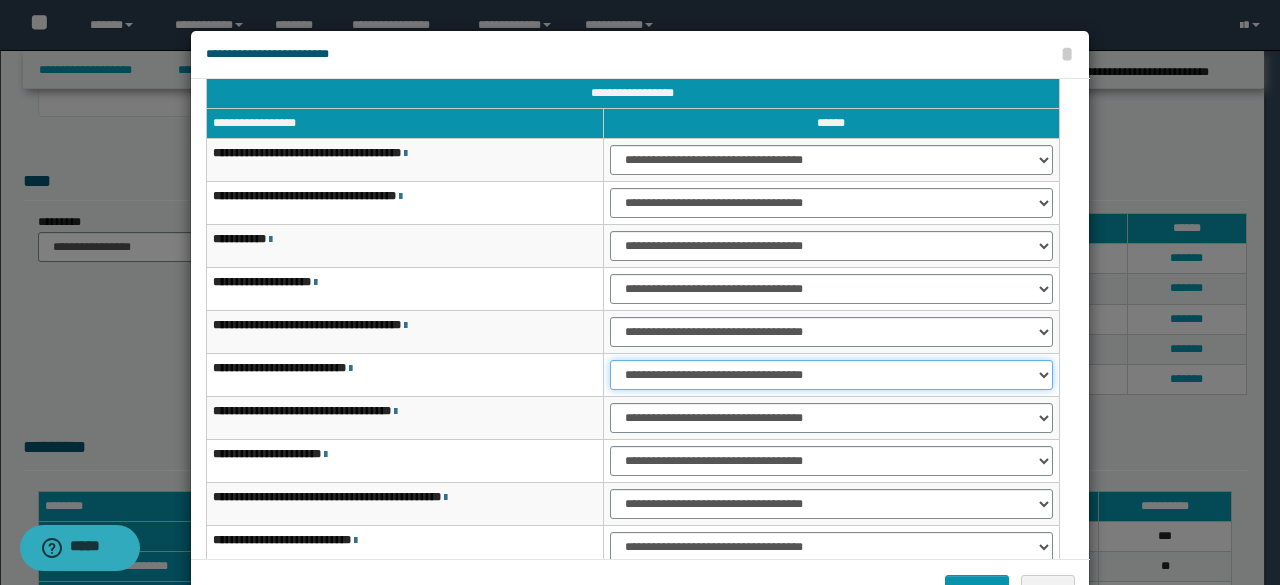 select on "***" 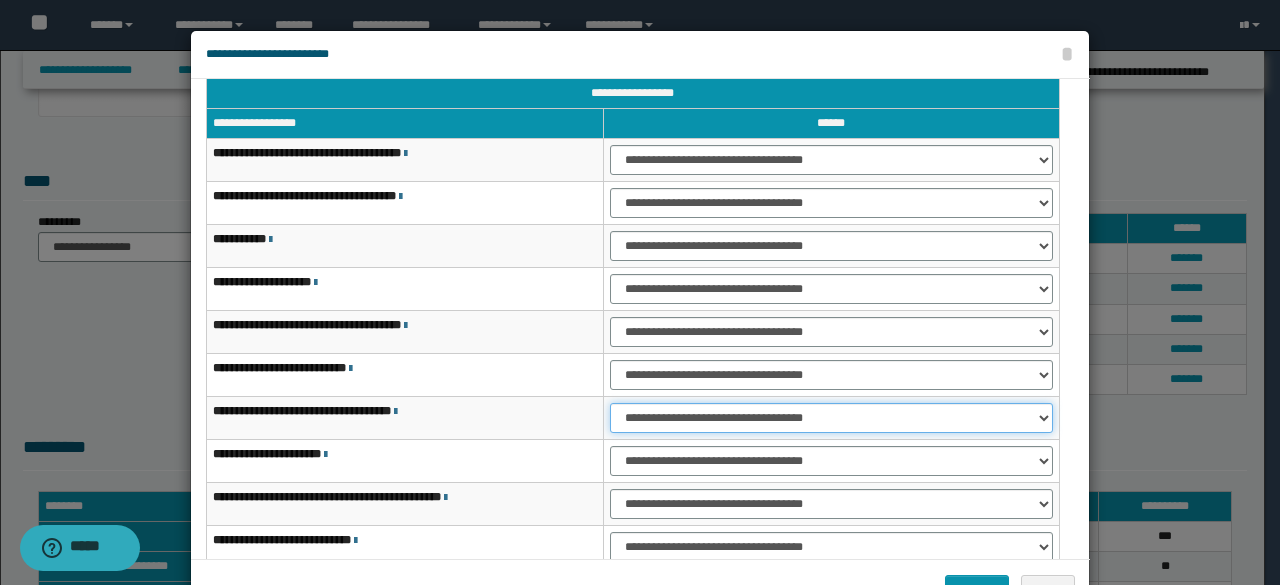 select on "***" 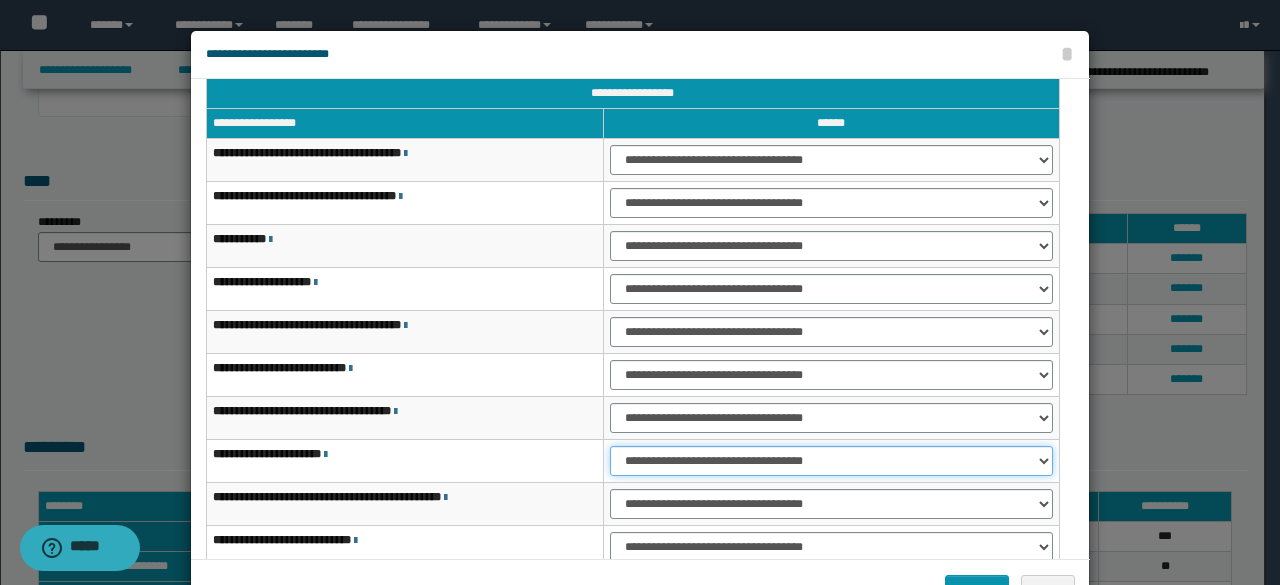 select on "***" 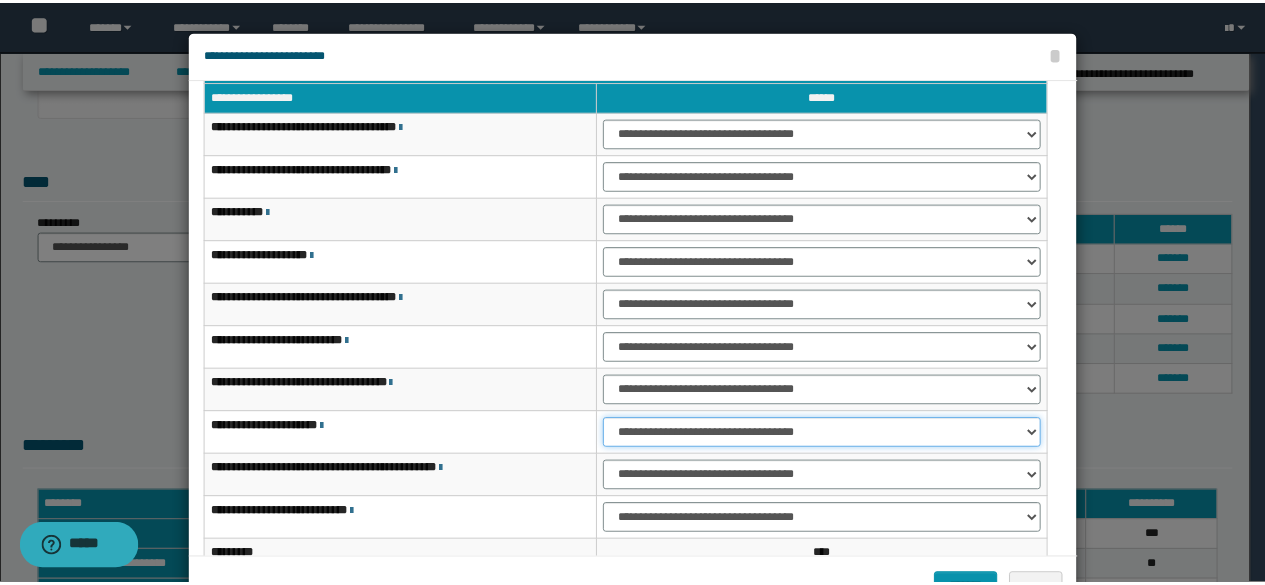 scroll, scrollTop: 116, scrollLeft: 0, axis: vertical 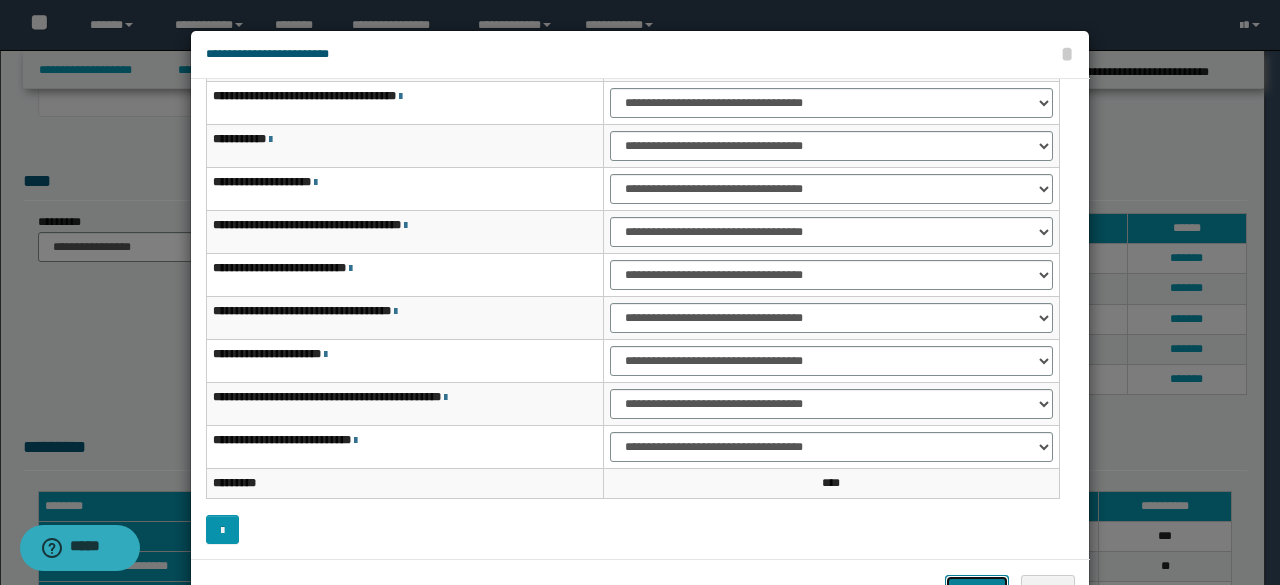 click on "*******" at bounding box center [977, 589] 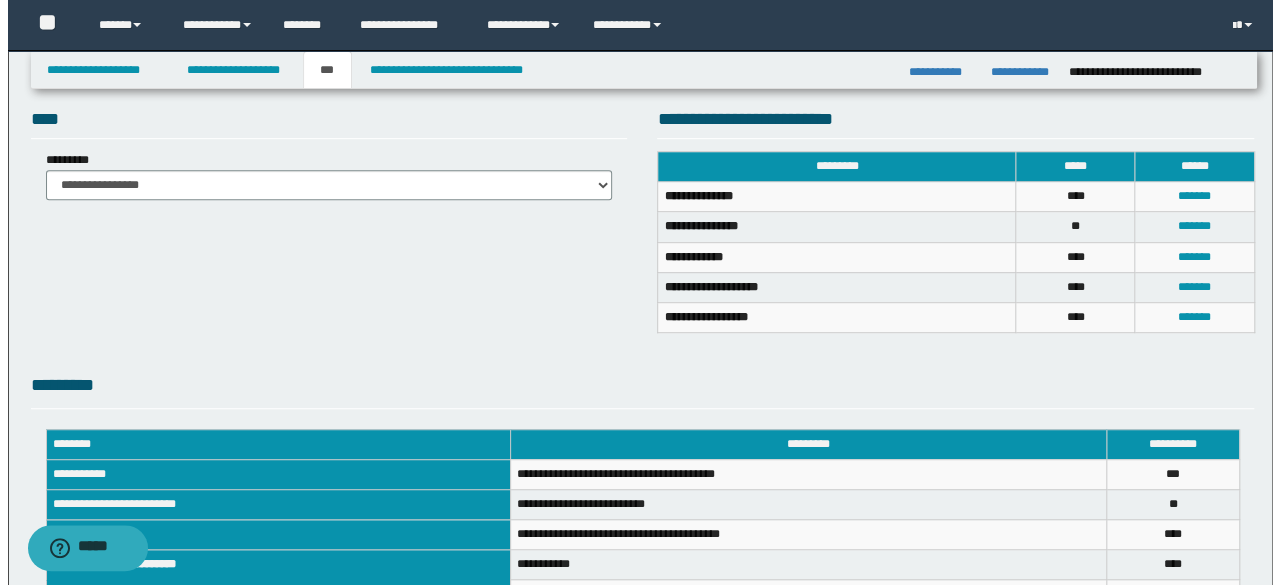 scroll, scrollTop: 432, scrollLeft: 0, axis: vertical 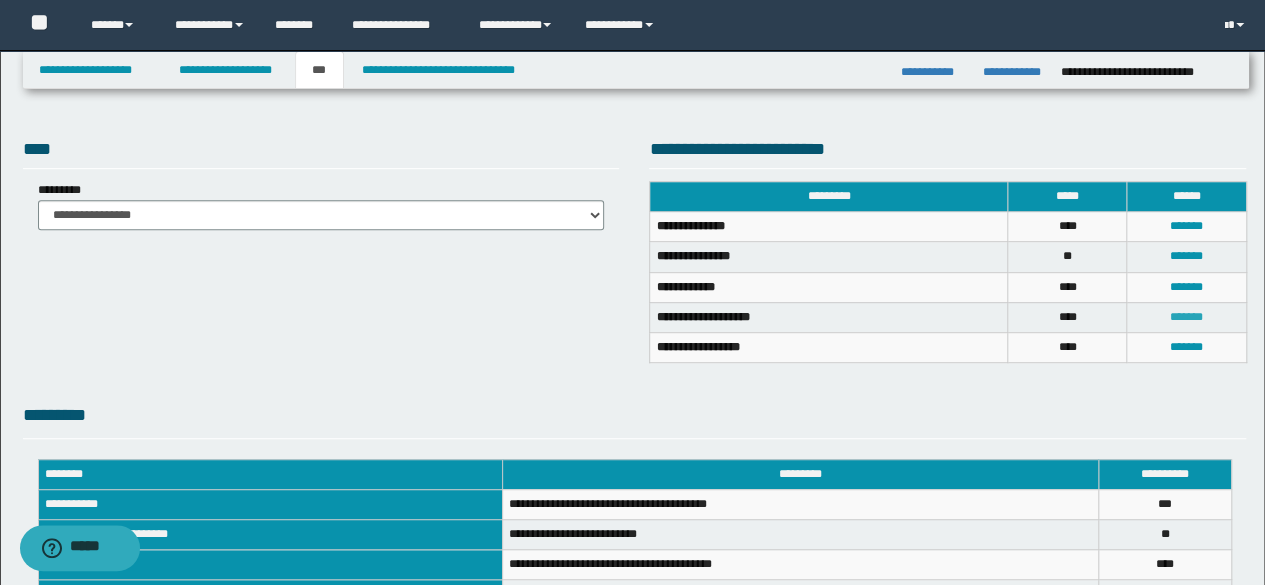 click on "*******" at bounding box center (1186, 317) 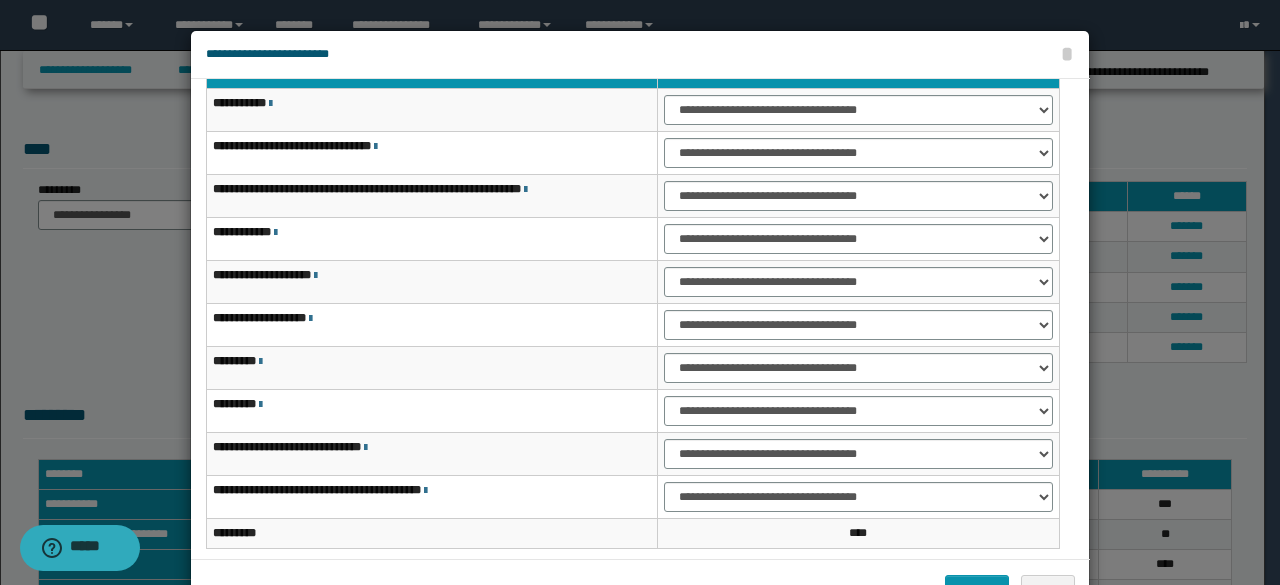 scroll, scrollTop: 0, scrollLeft: 0, axis: both 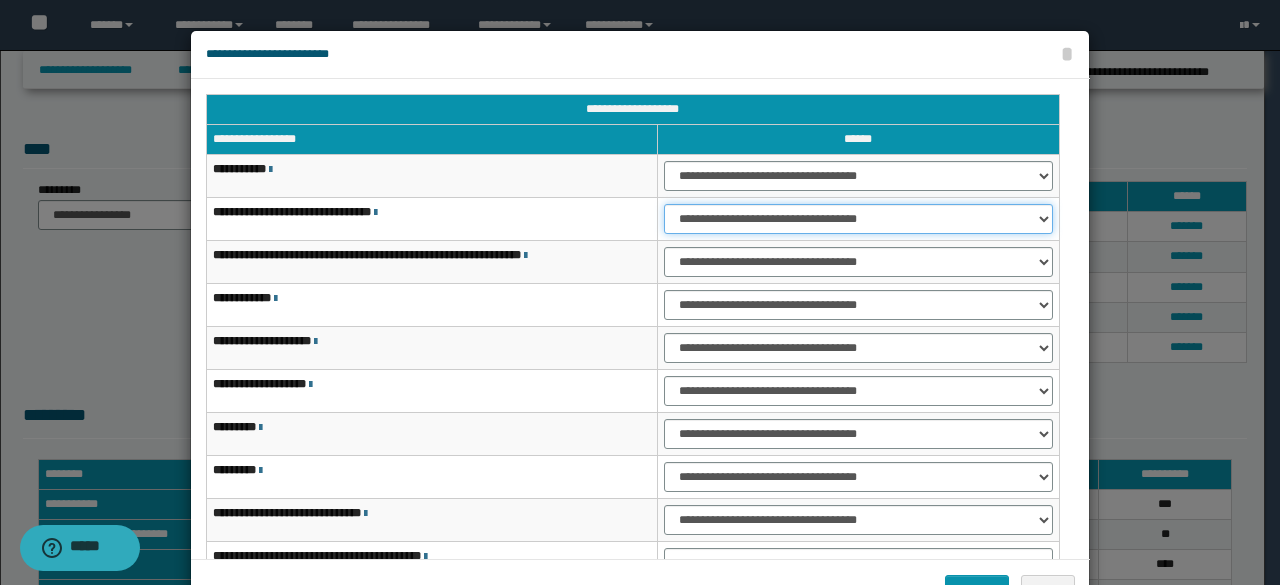 click on "**********" at bounding box center [858, 219] 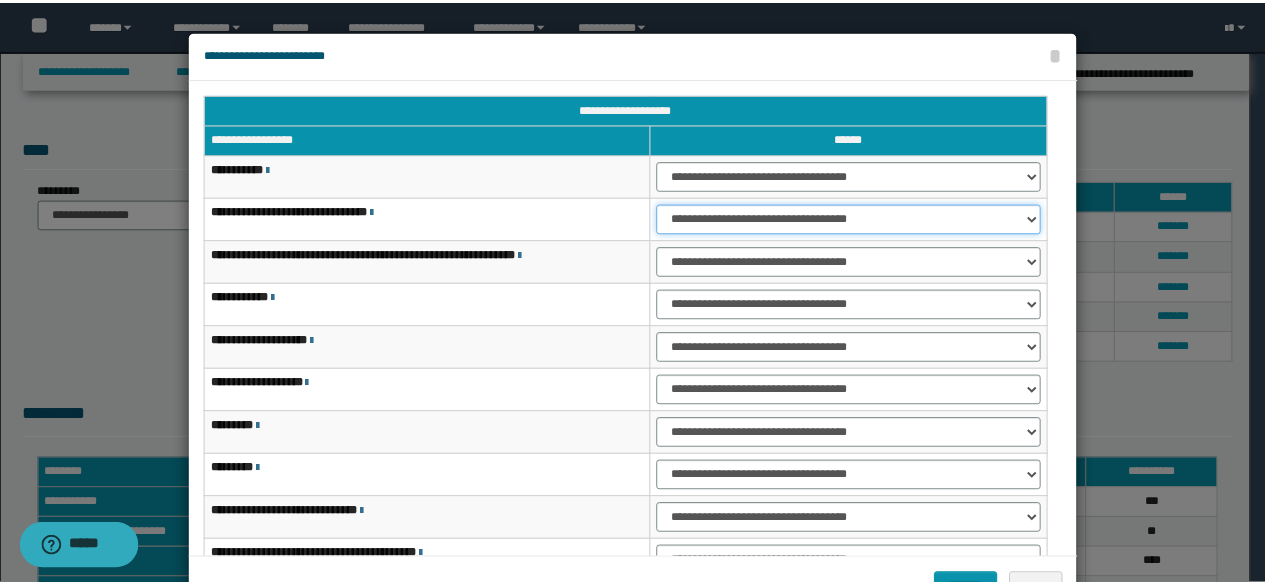 scroll, scrollTop: 116, scrollLeft: 0, axis: vertical 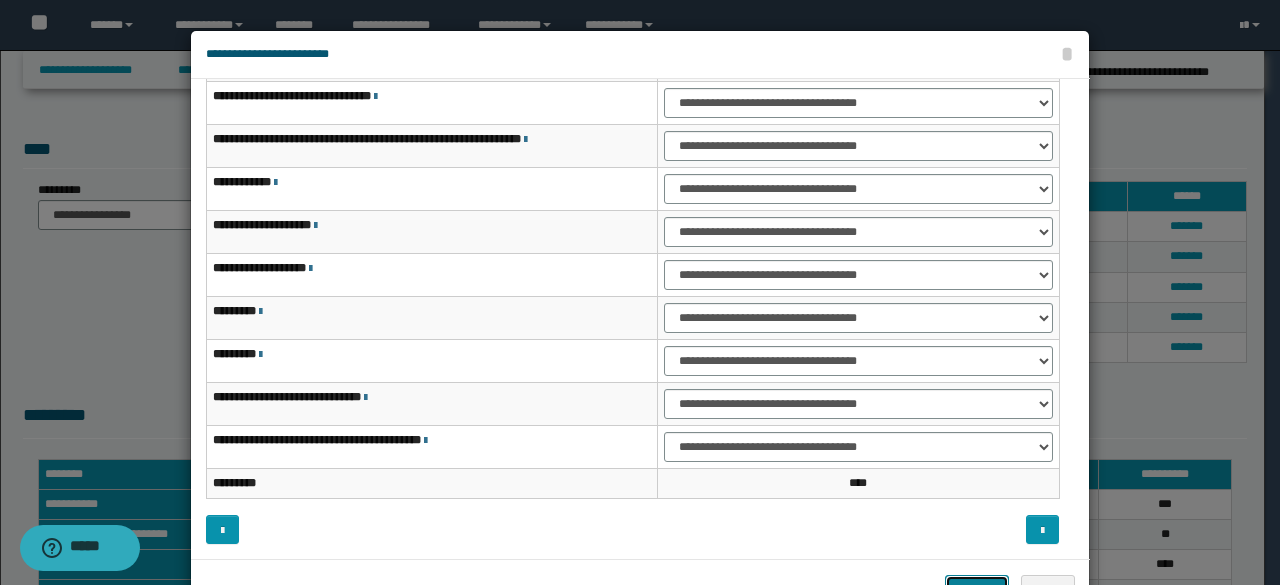 click on "*******" at bounding box center [977, 589] 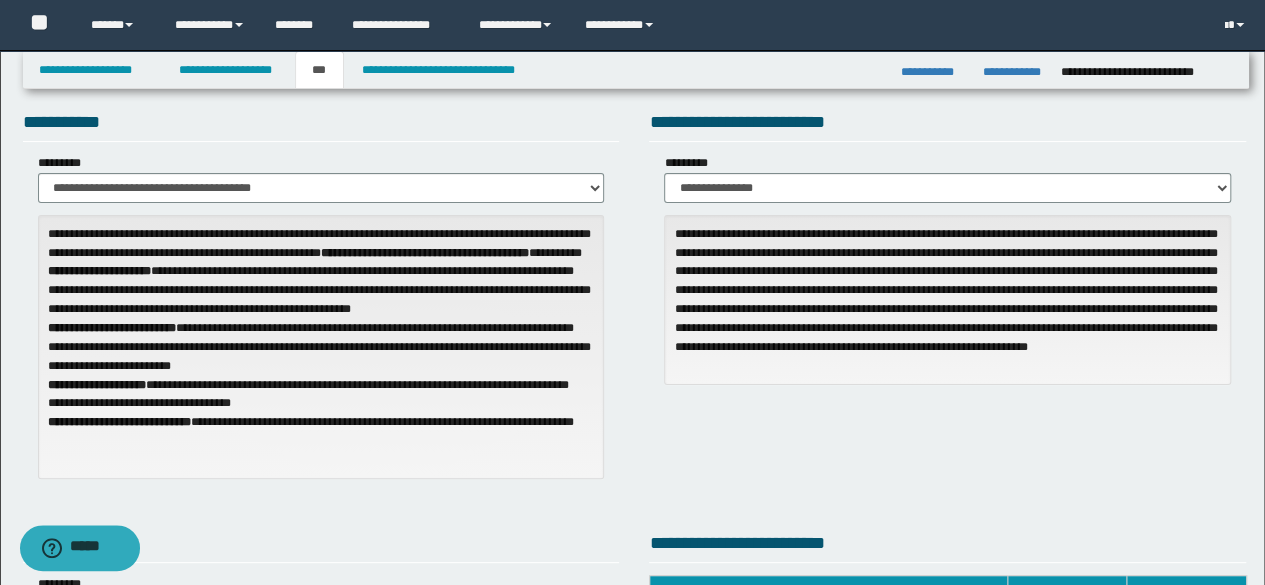 scroll, scrollTop: 32, scrollLeft: 0, axis: vertical 